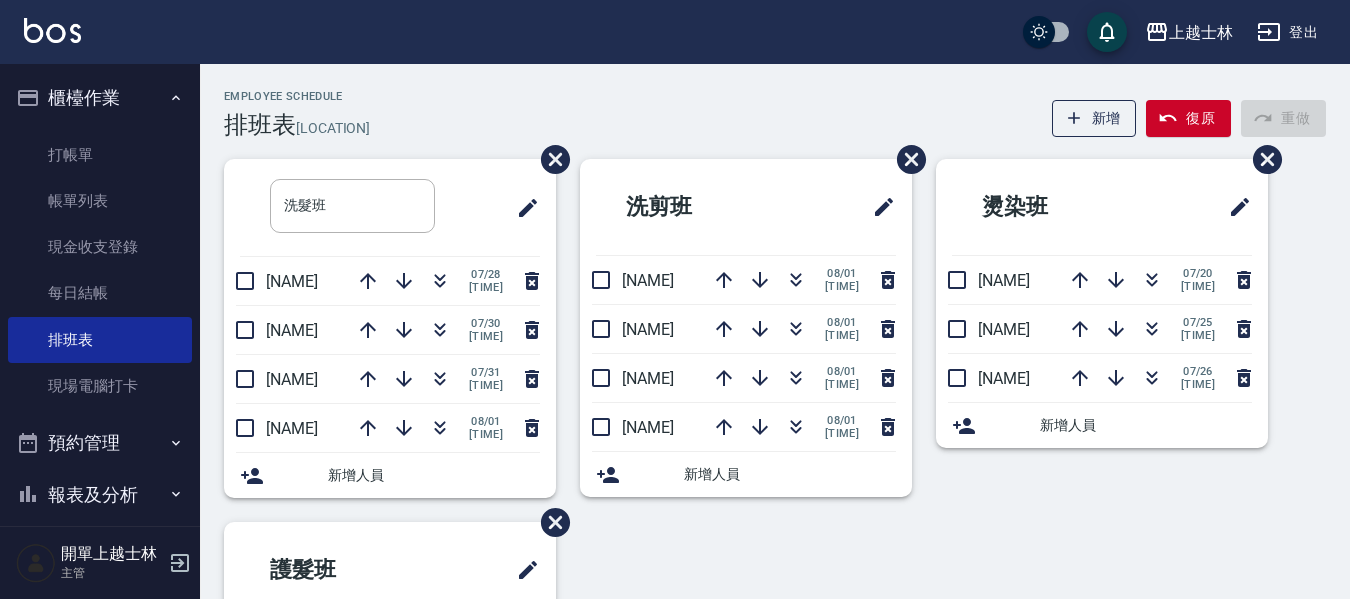 scroll, scrollTop: 200, scrollLeft: 0, axis: vertical 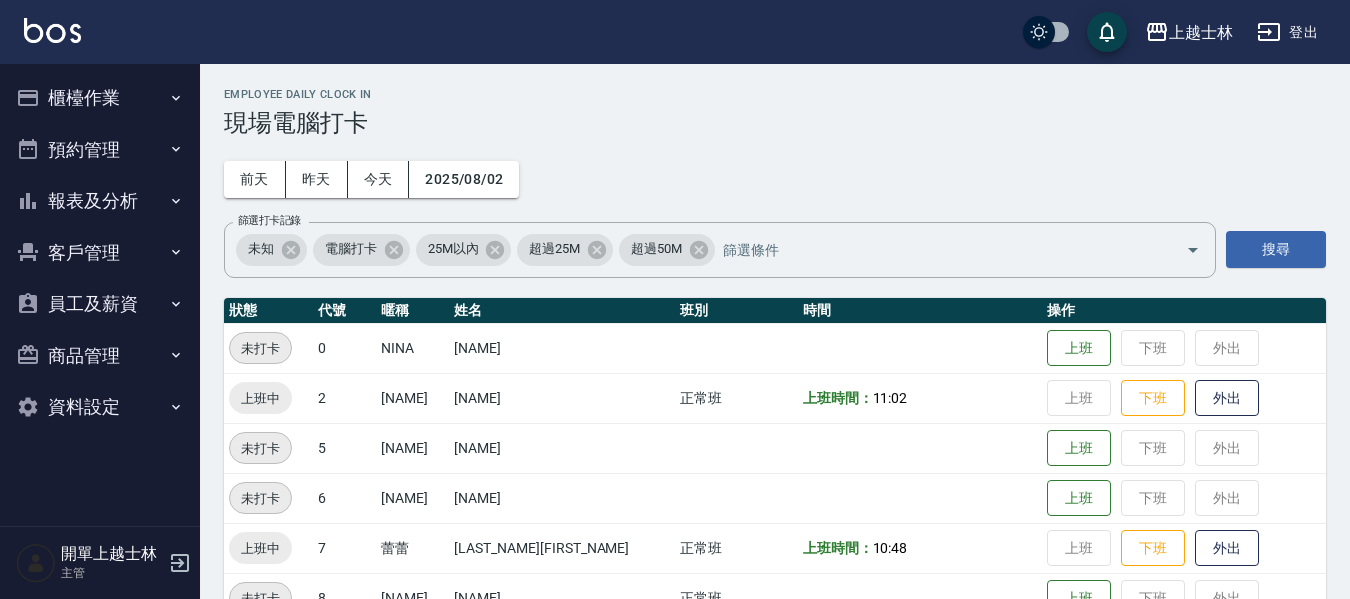 click on "櫃檯作業" at bounding box center (100, 98) 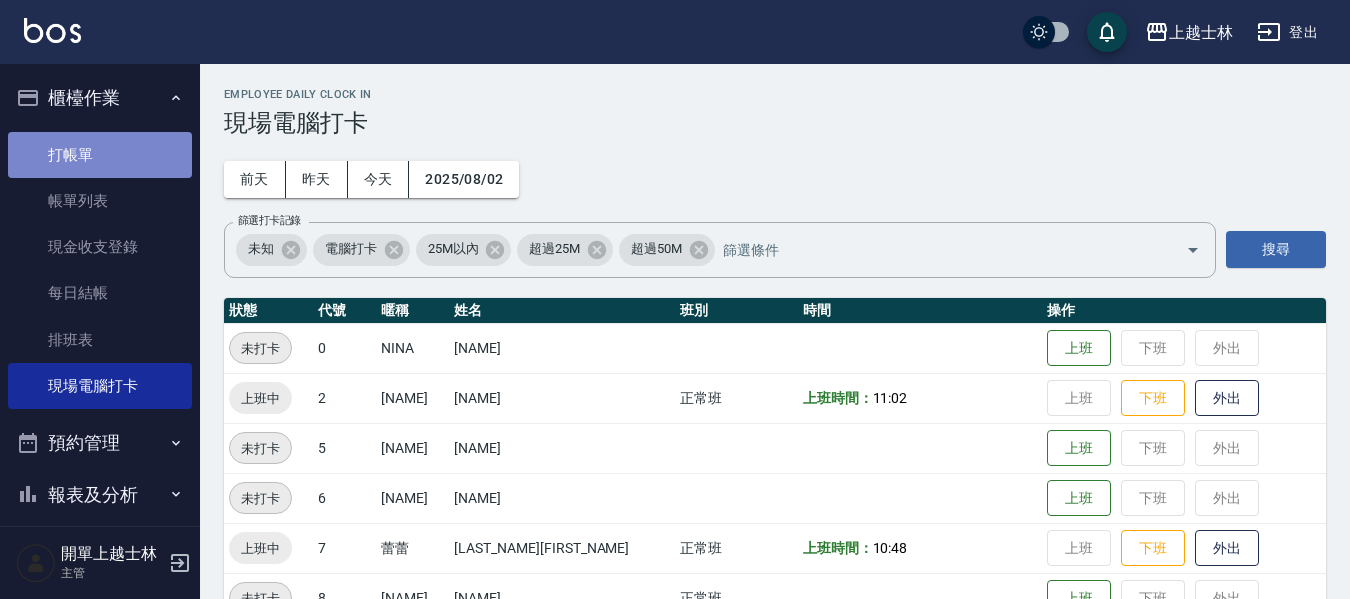 click on "打帳單" at bounding box center (100, 155) 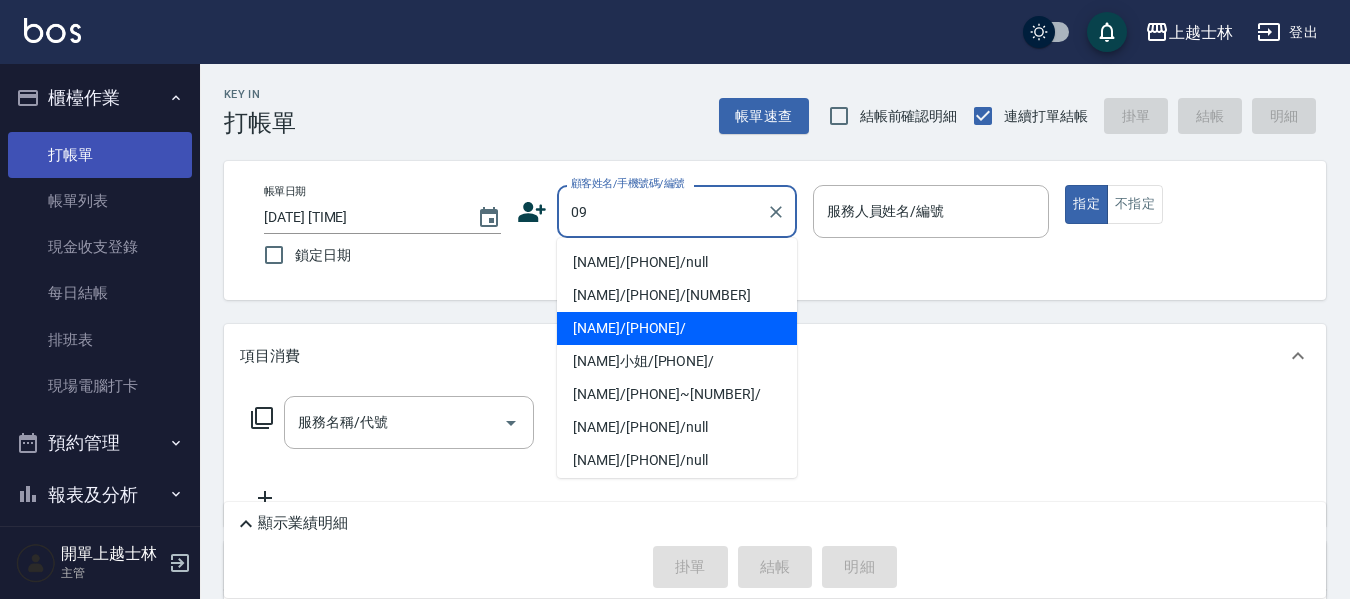 type on "[NAME]/[PHONE]/" 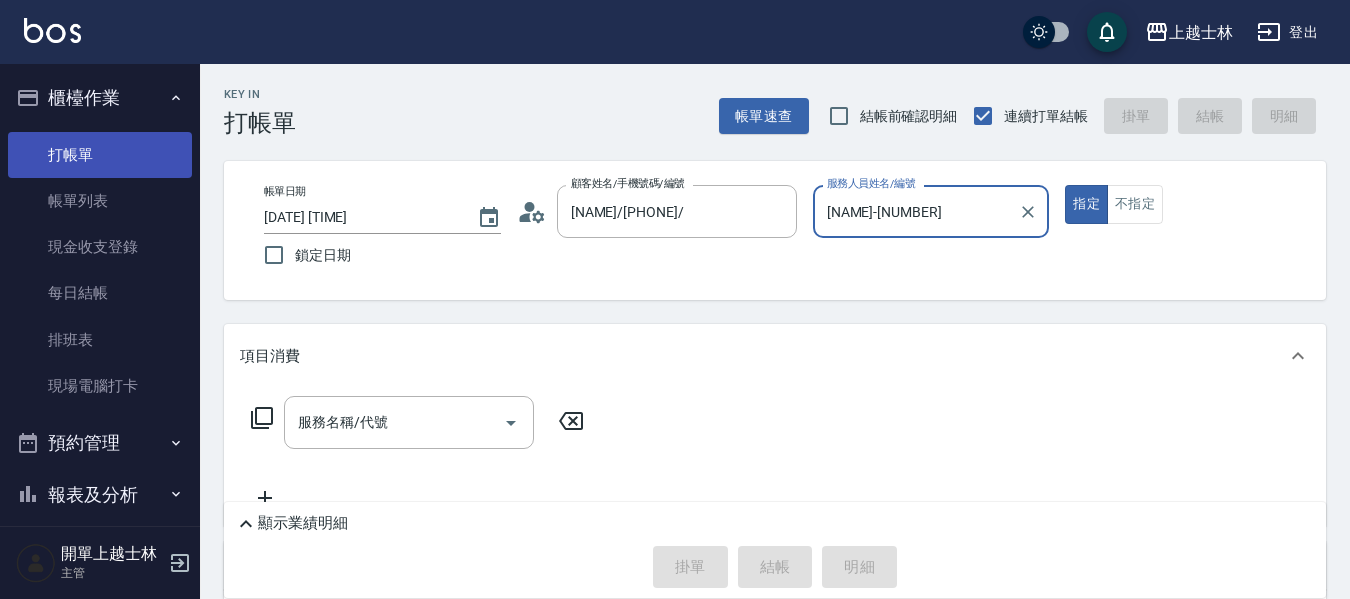 type on "哲哲-12" 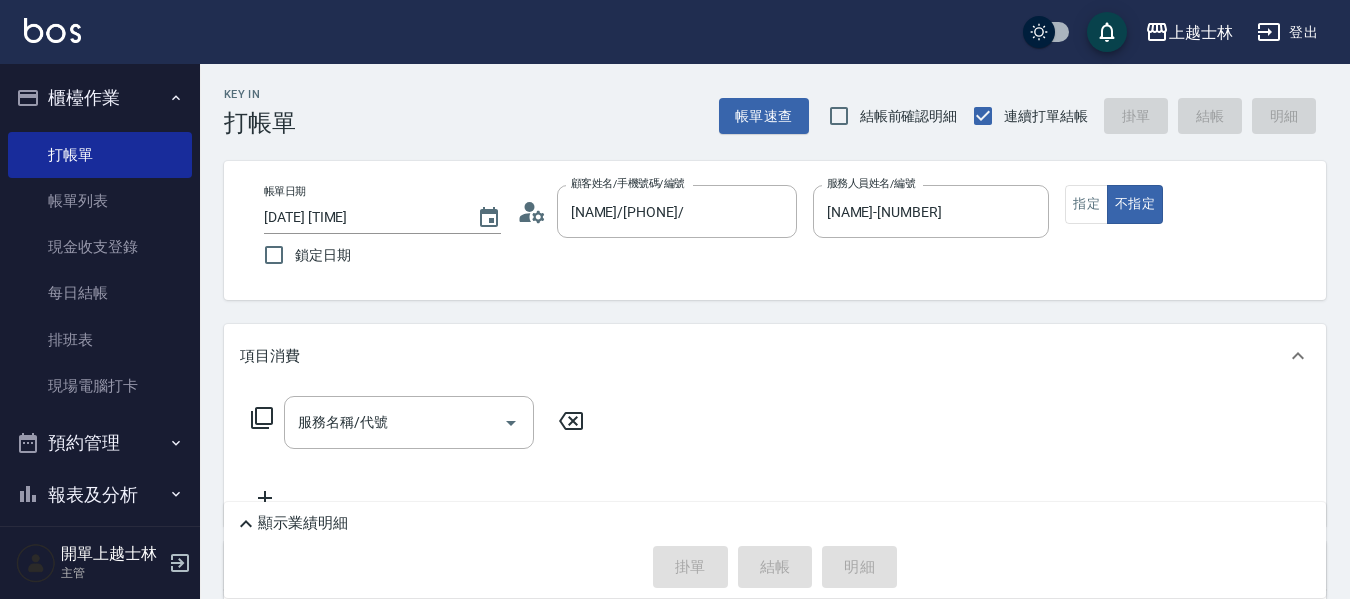 click on "服務名稱/代號 服務名稱/代號" at bounding box center (409, 422) 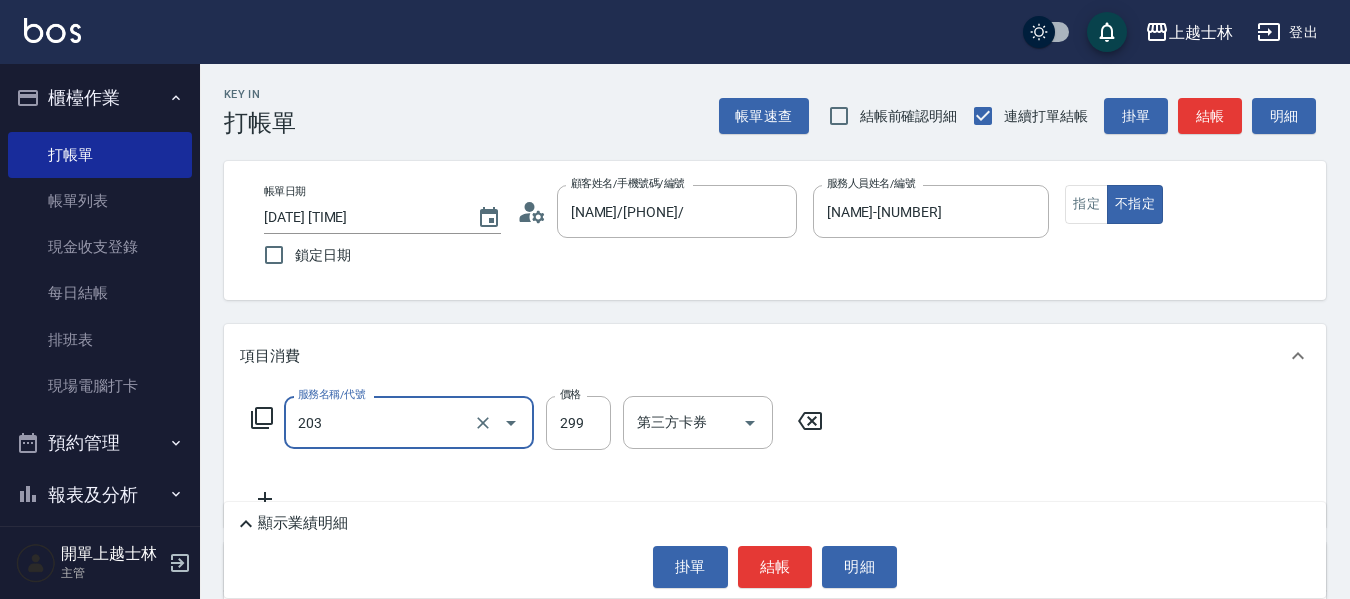 type on "B級洗+剪(203)" 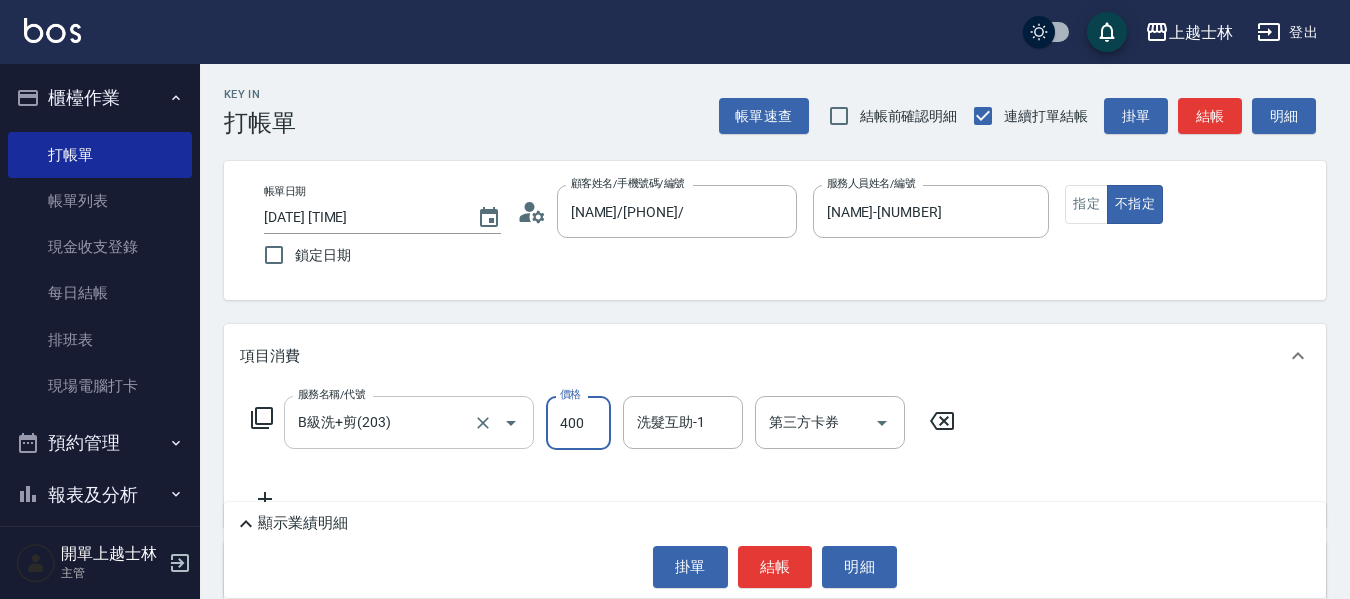 type on "400" 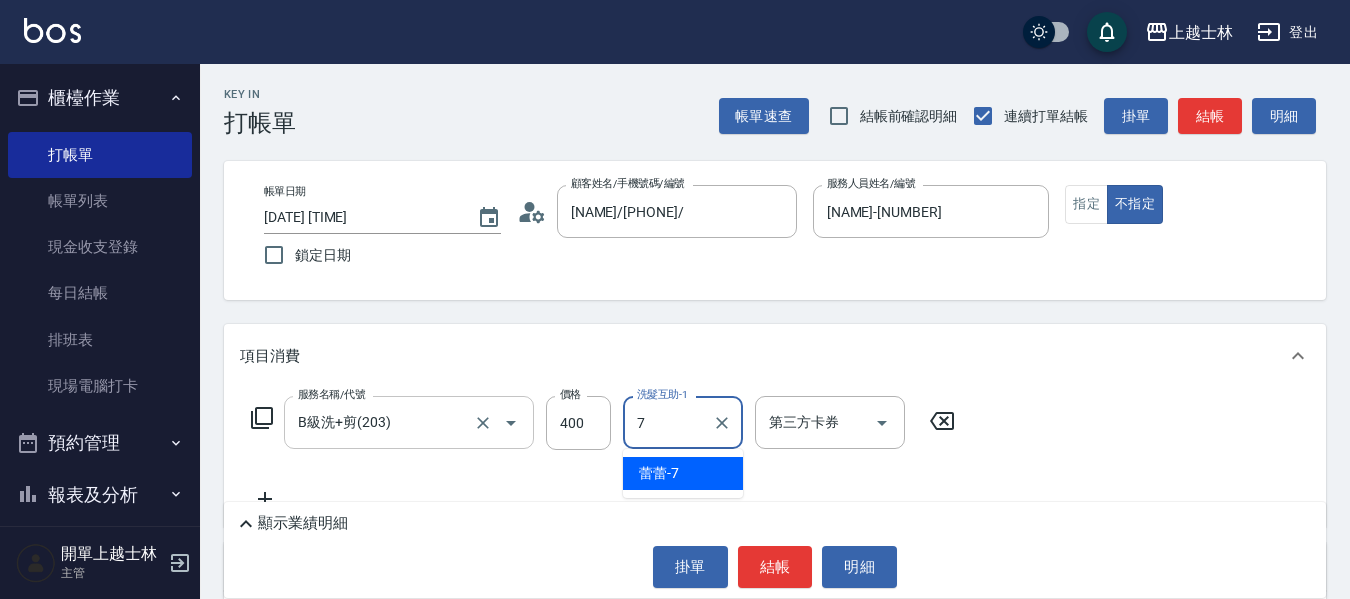type on "蕾蕾-7" 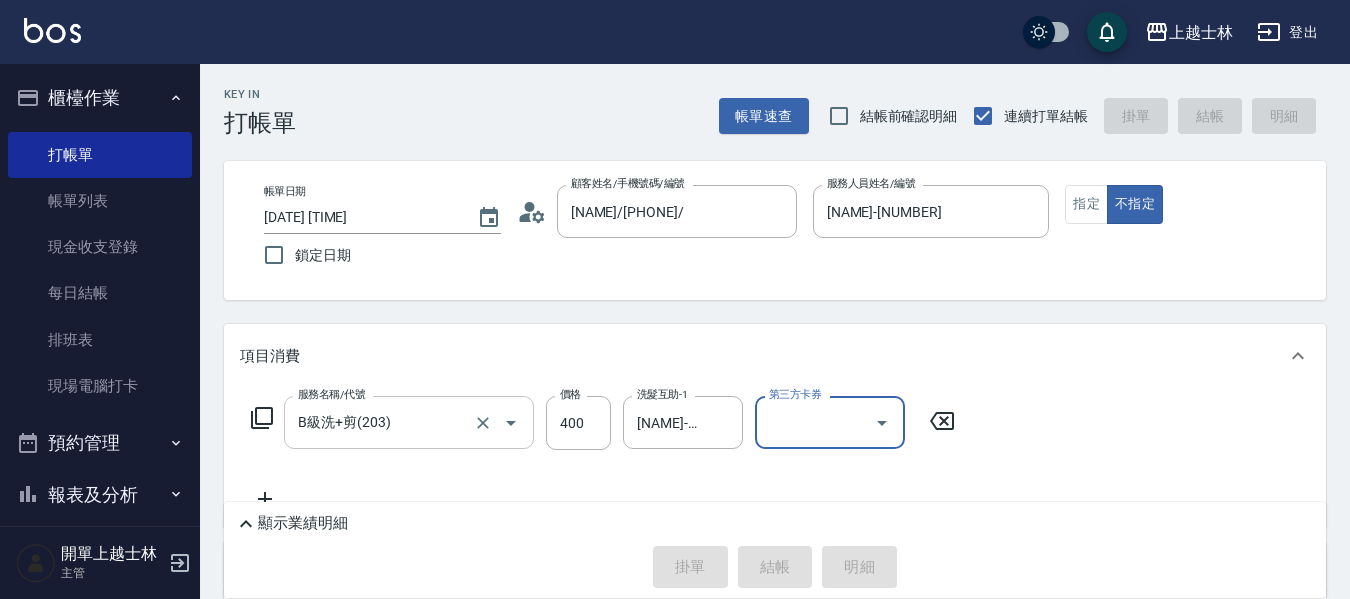 type on "2025/08/02 14:25" 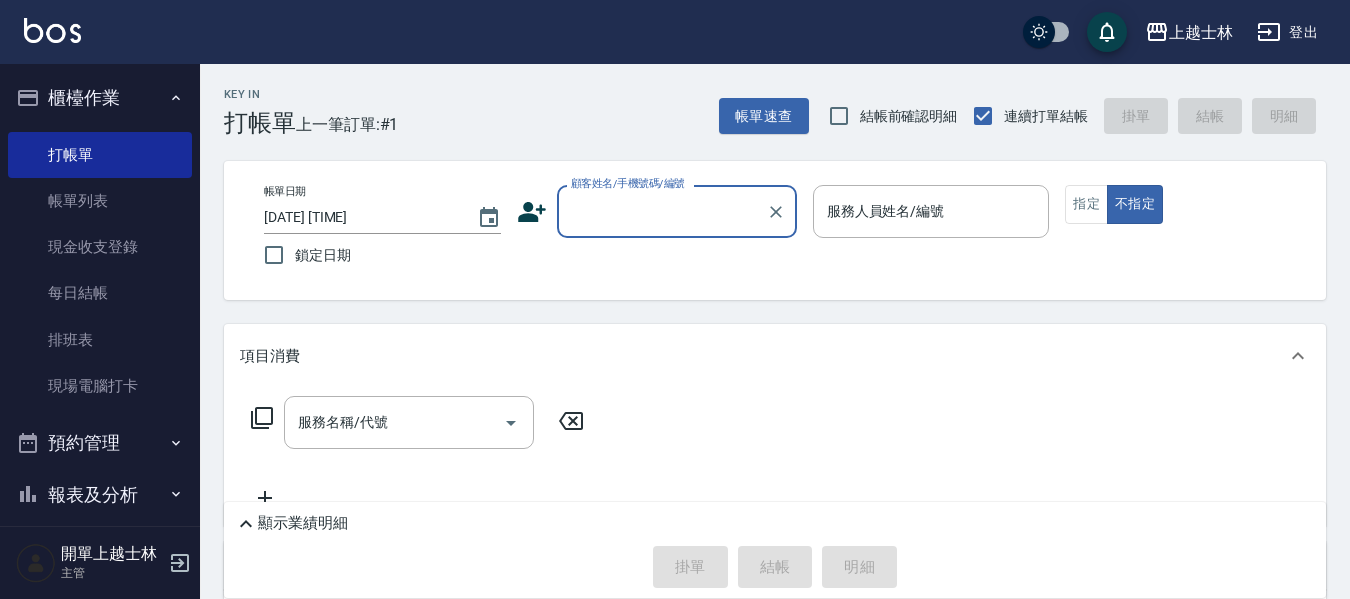 scroll, scrollTop: 293, scrollLeft: 0, axis: vertical 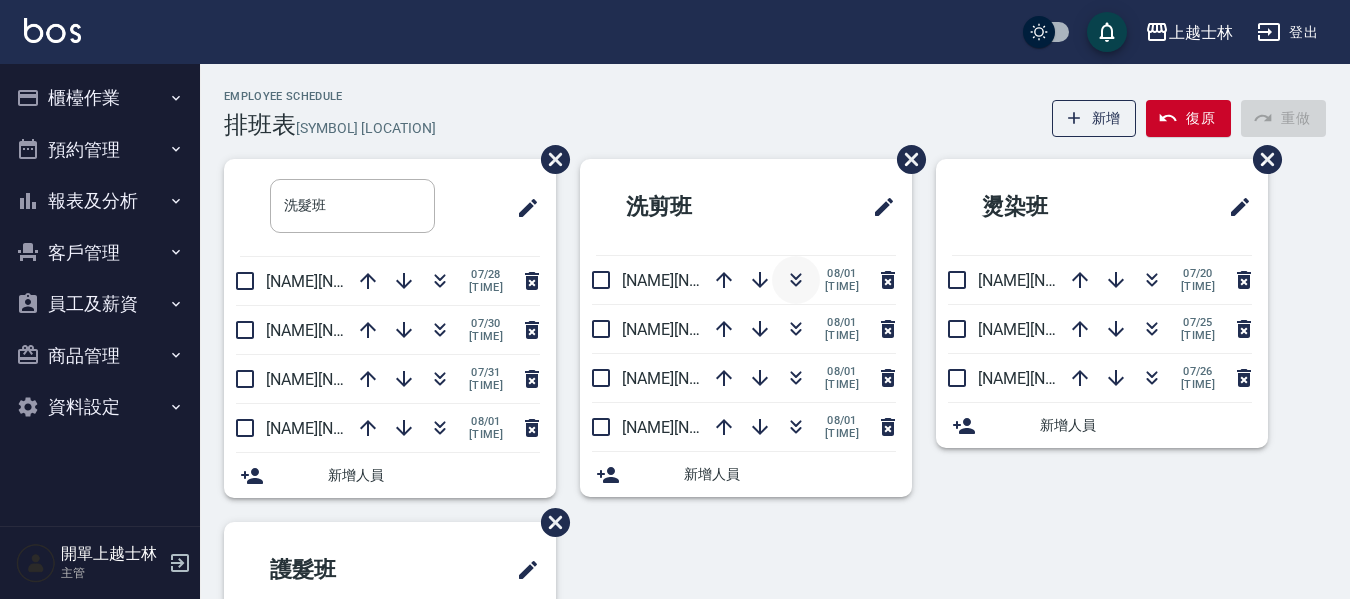 click 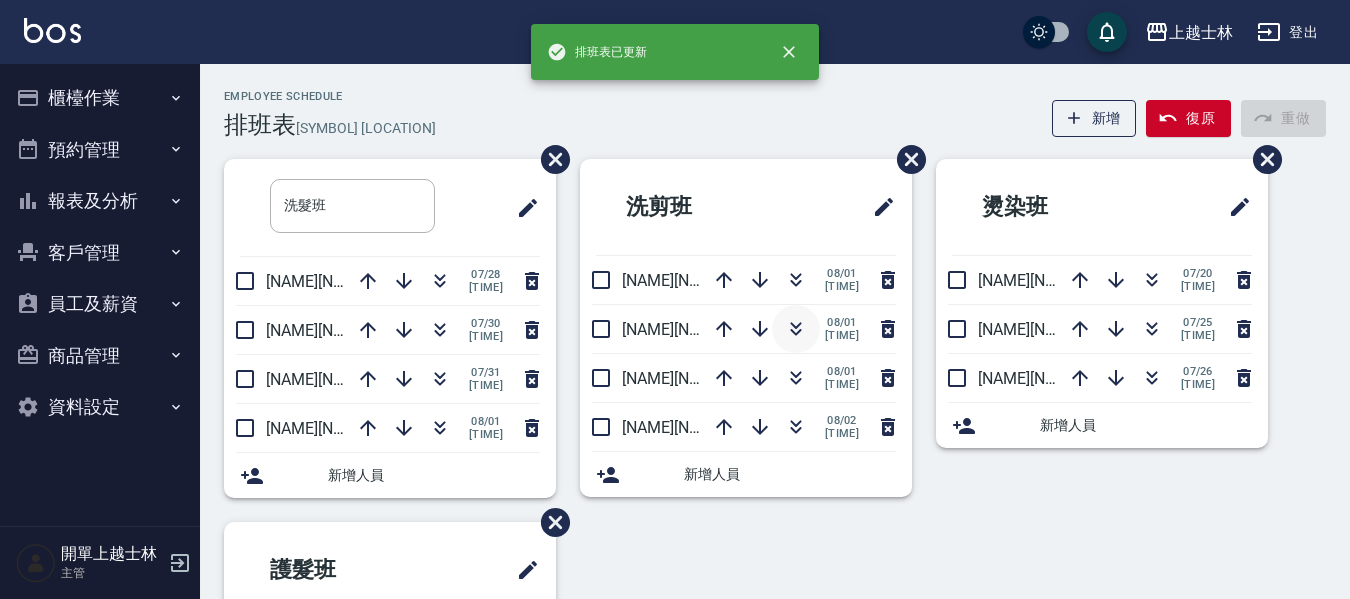 click 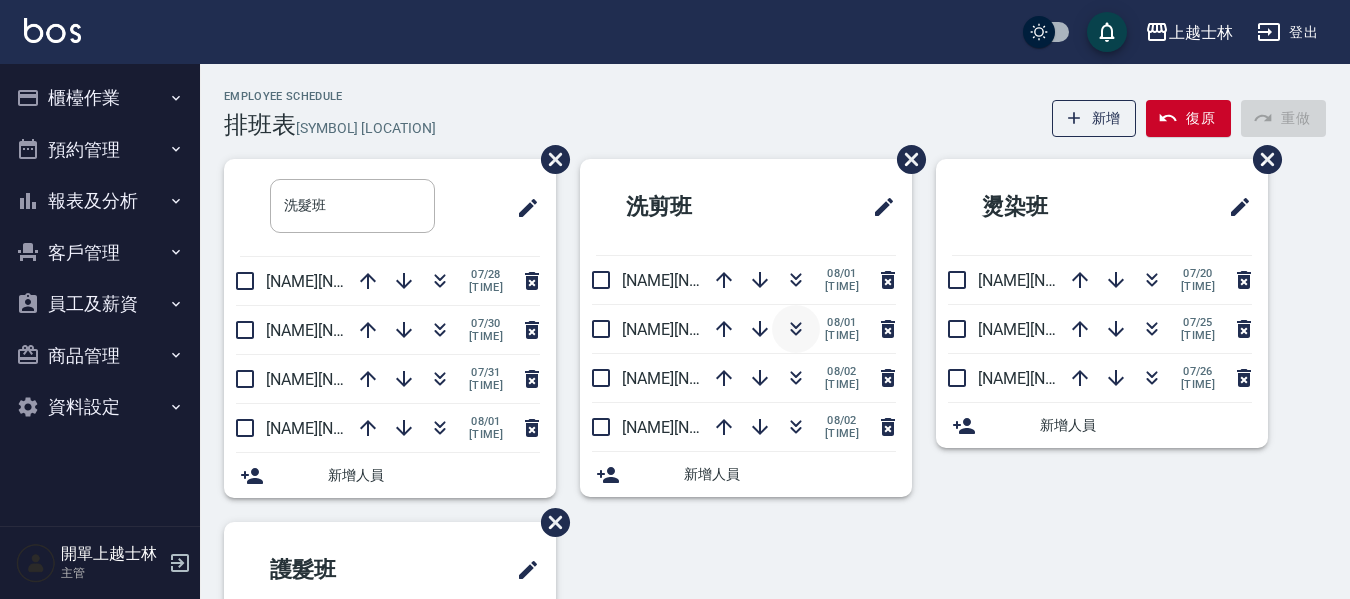 scroll, scrollTop: 100, scrollLeft: 0, axis: vertical 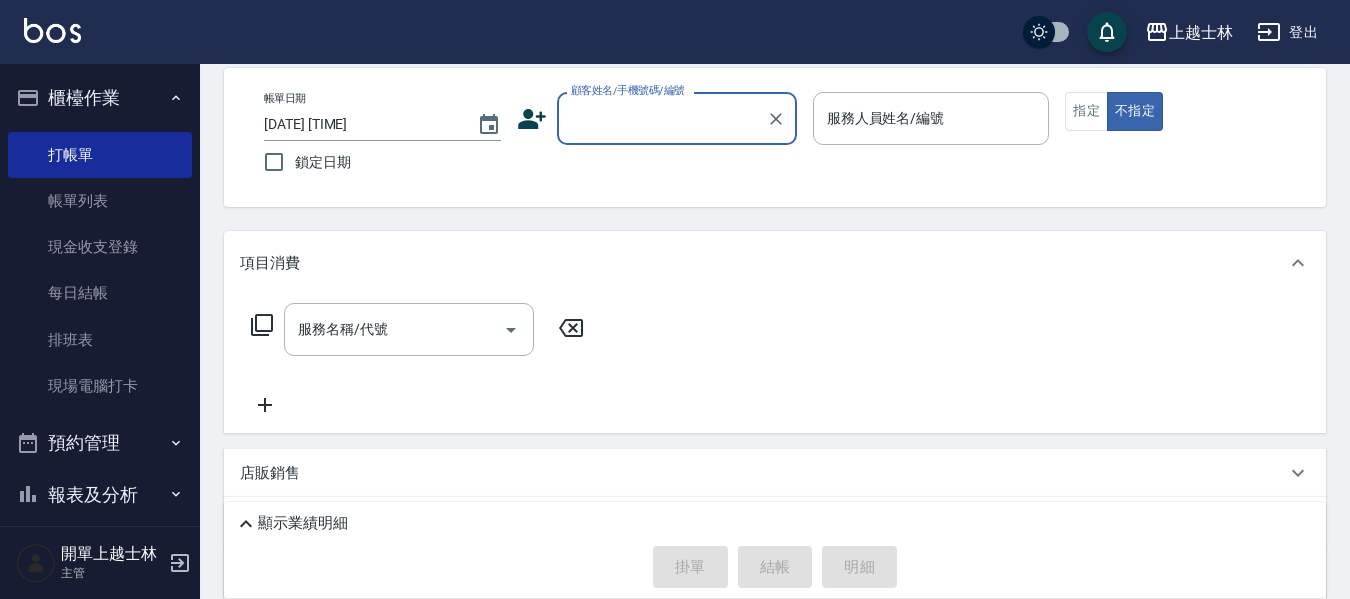 click on "顧客姓名/手機號碼/編號" at bounding box center [662, 118] 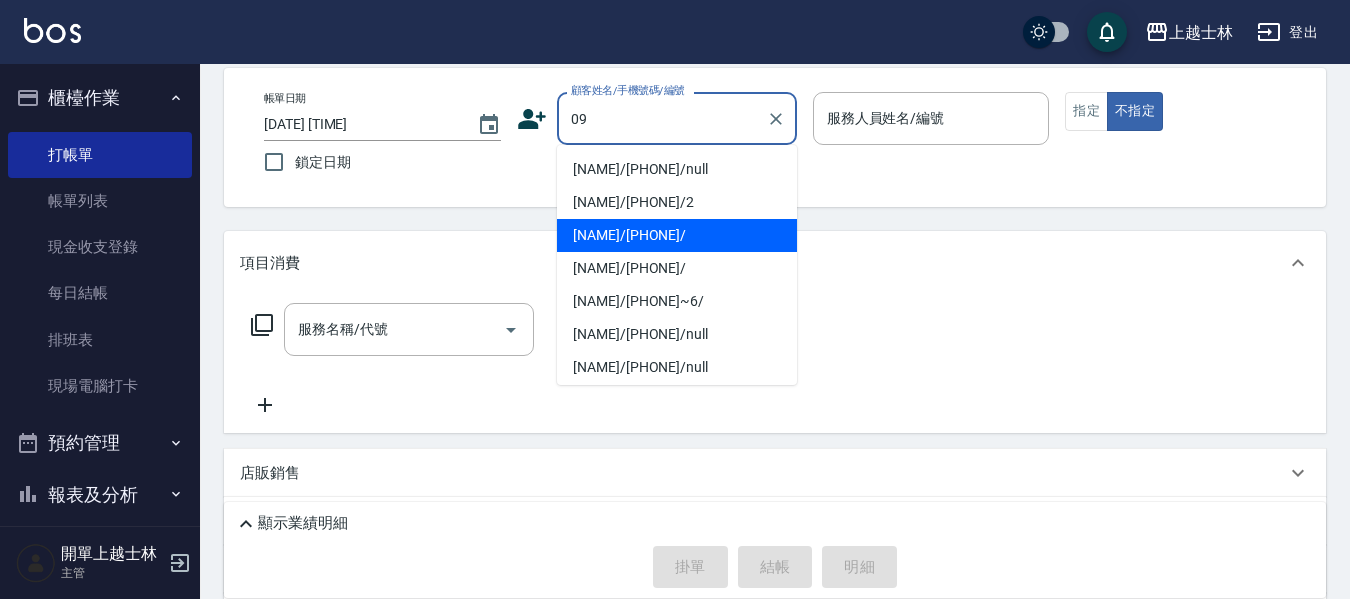 type on "[NAME]/[PHONE]/" 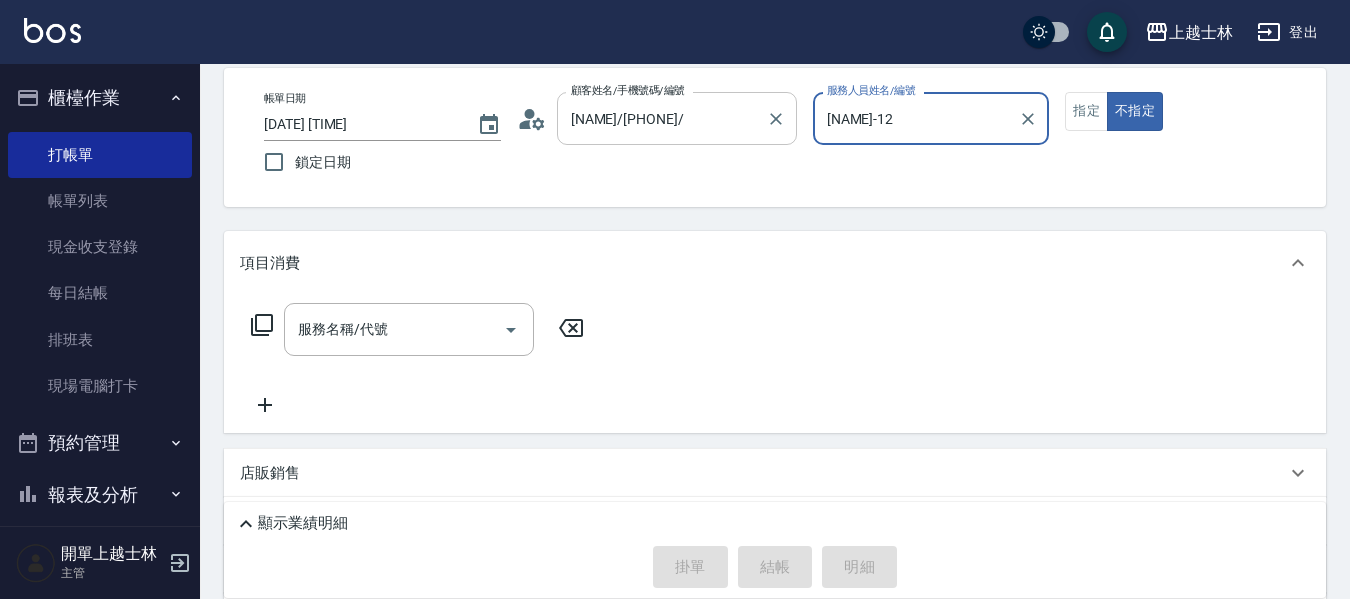type on "[NAME]-[NUMBER]" 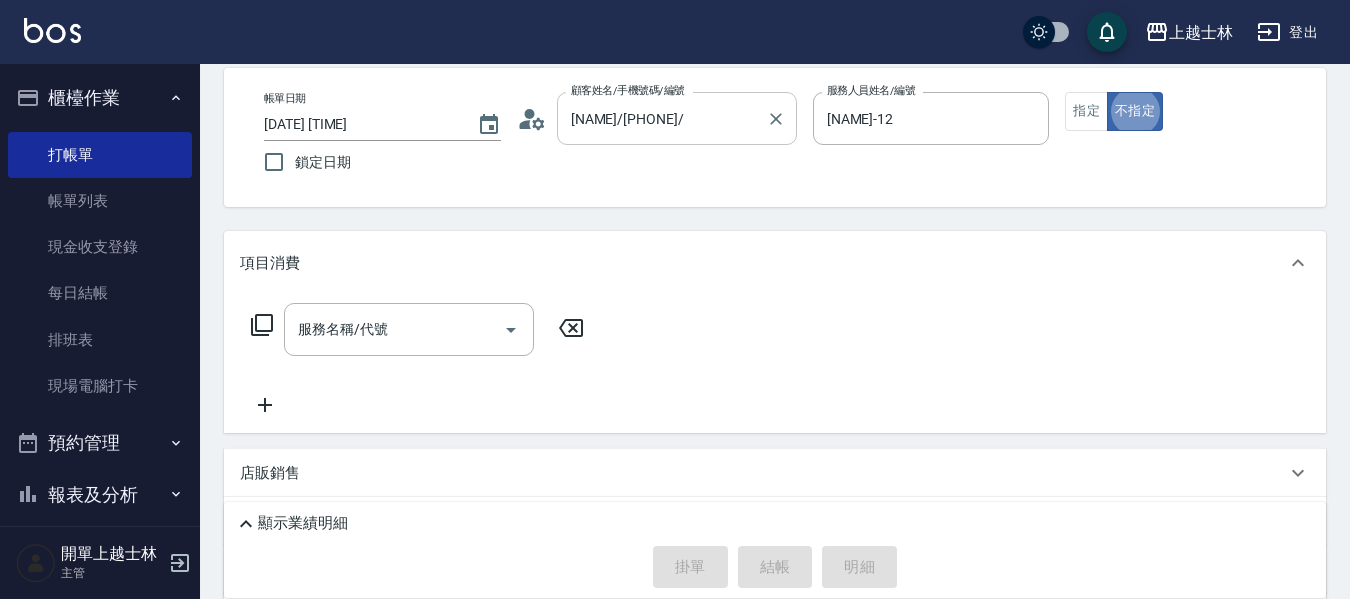 type on "false" 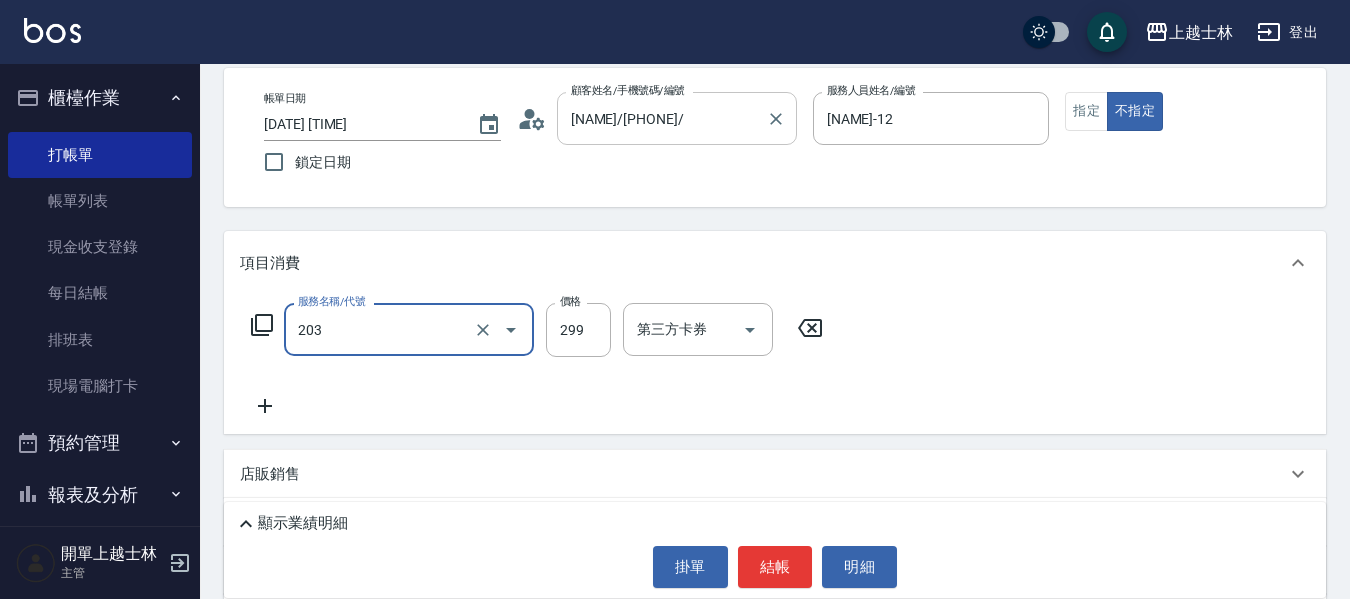 type on "B級洗+剪(203)" 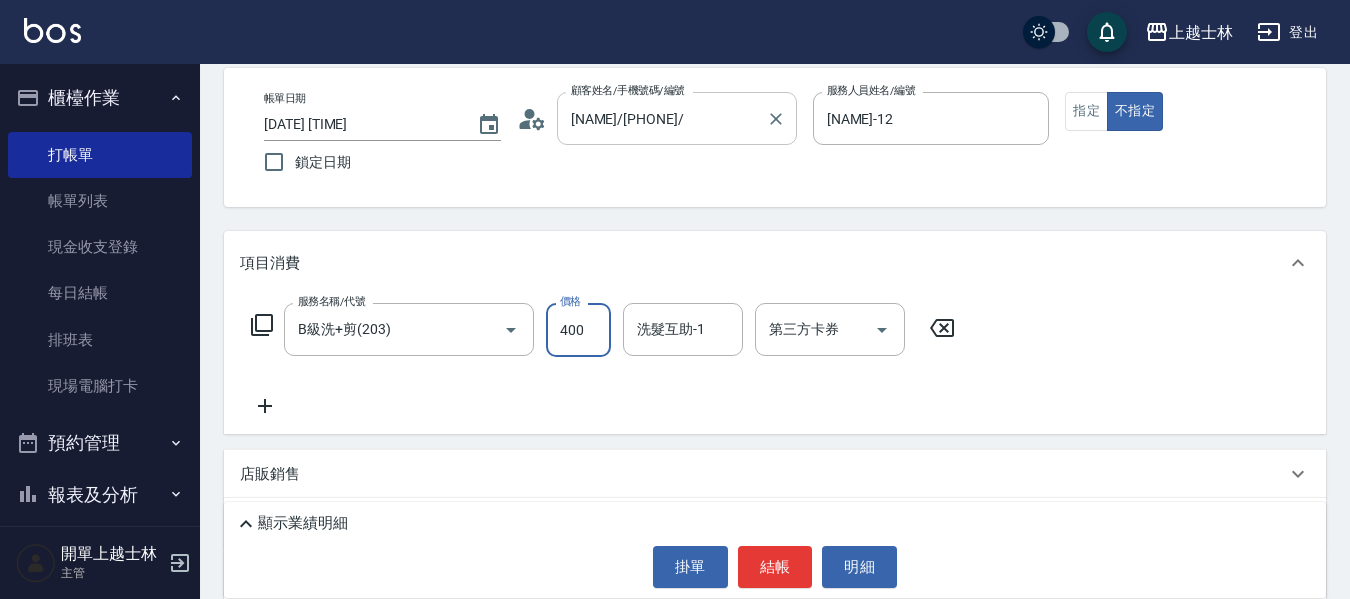 type on "400" 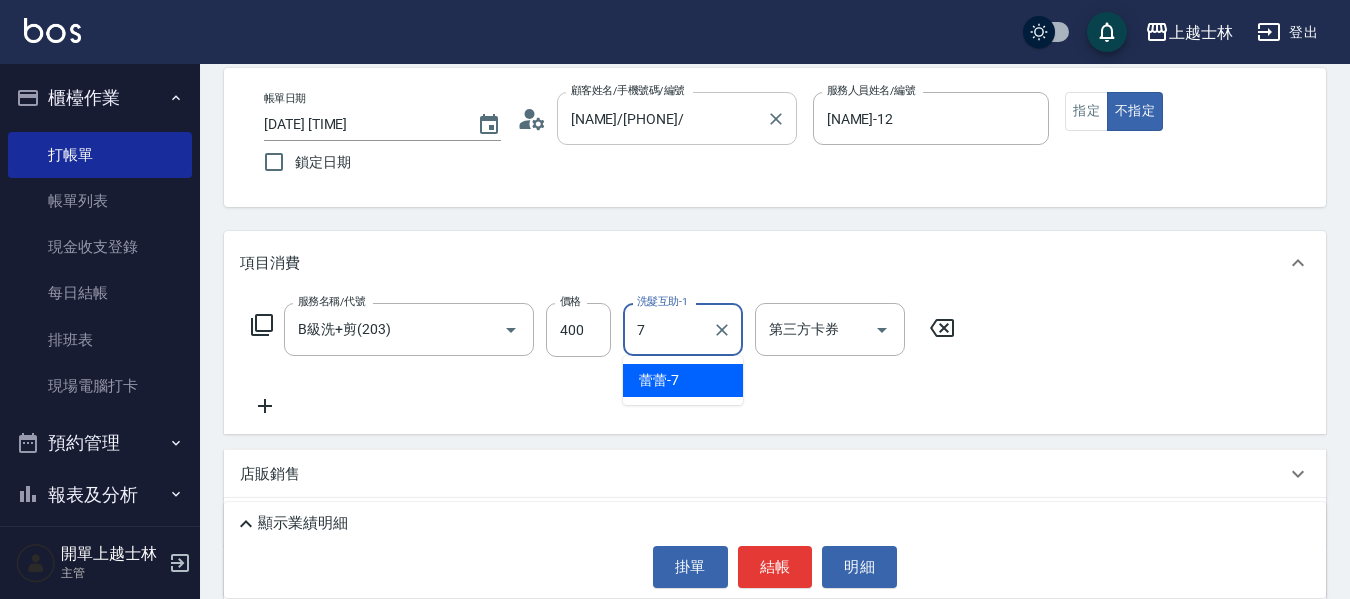 type on "蕾蕾-7" 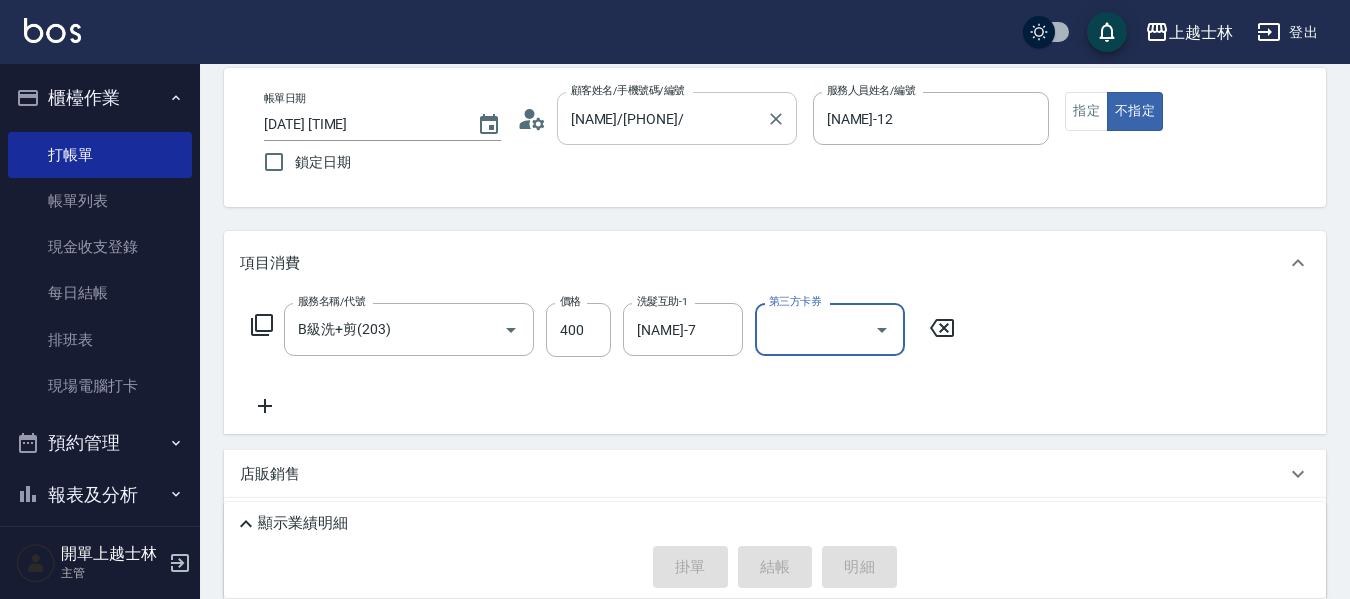 type on "2025/08/02 15:16" 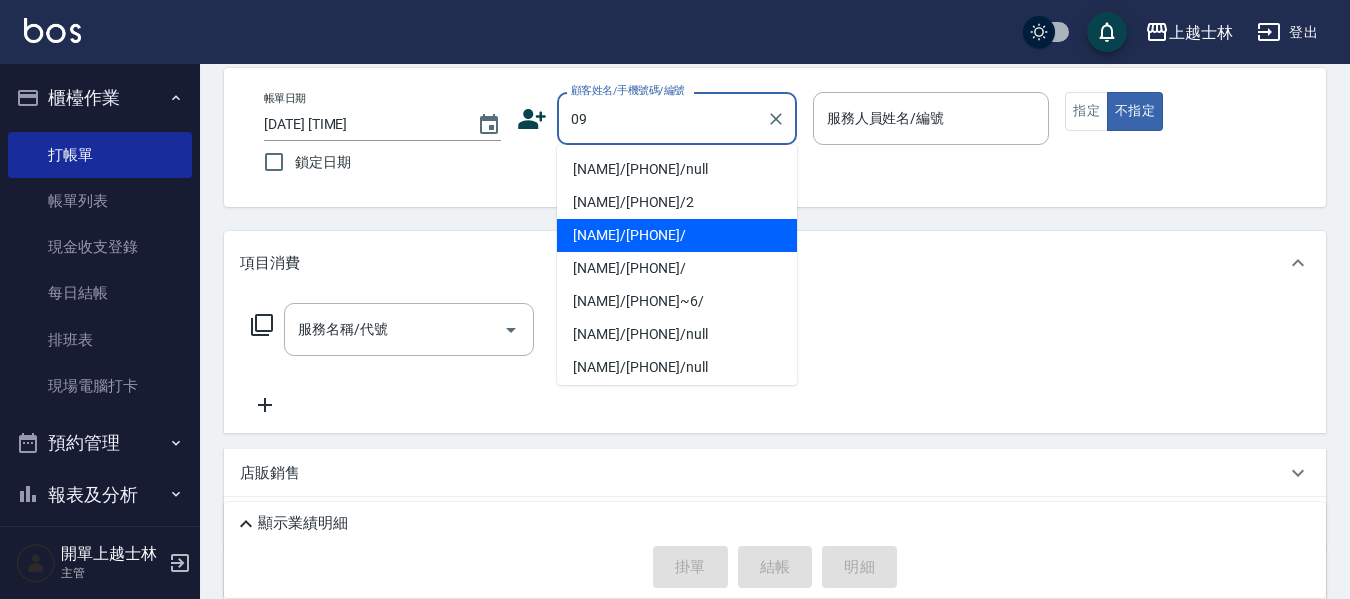 type on "哲哲/0952602586/" 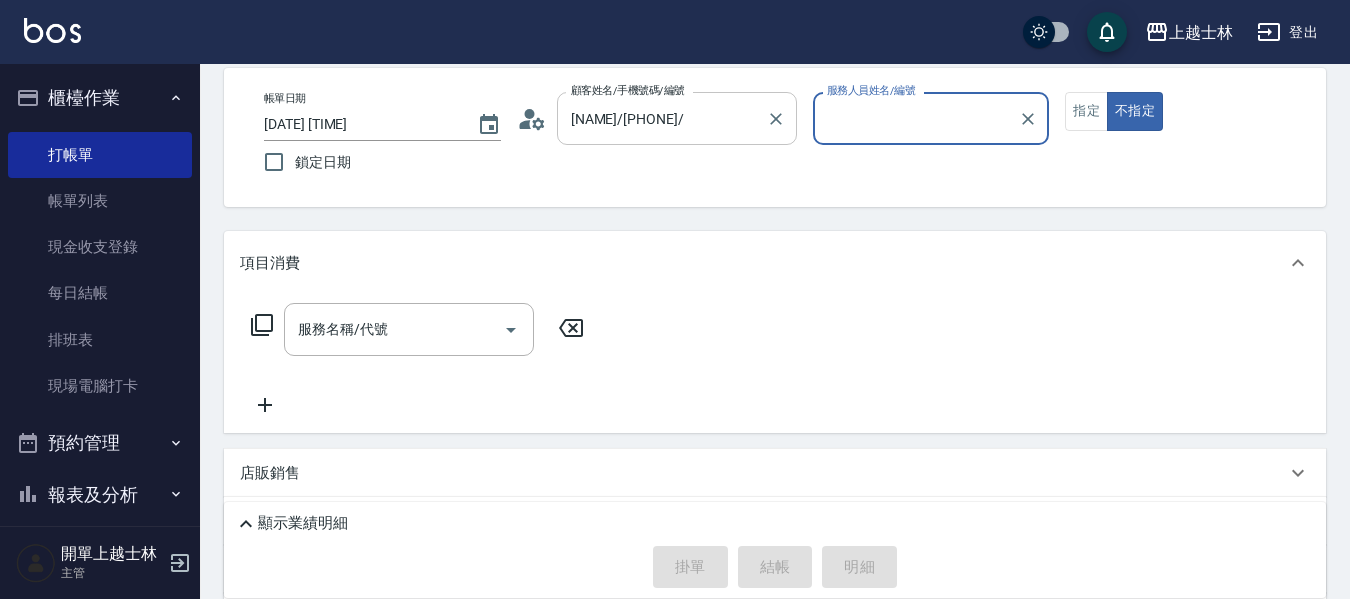 type on "哲哲-12" 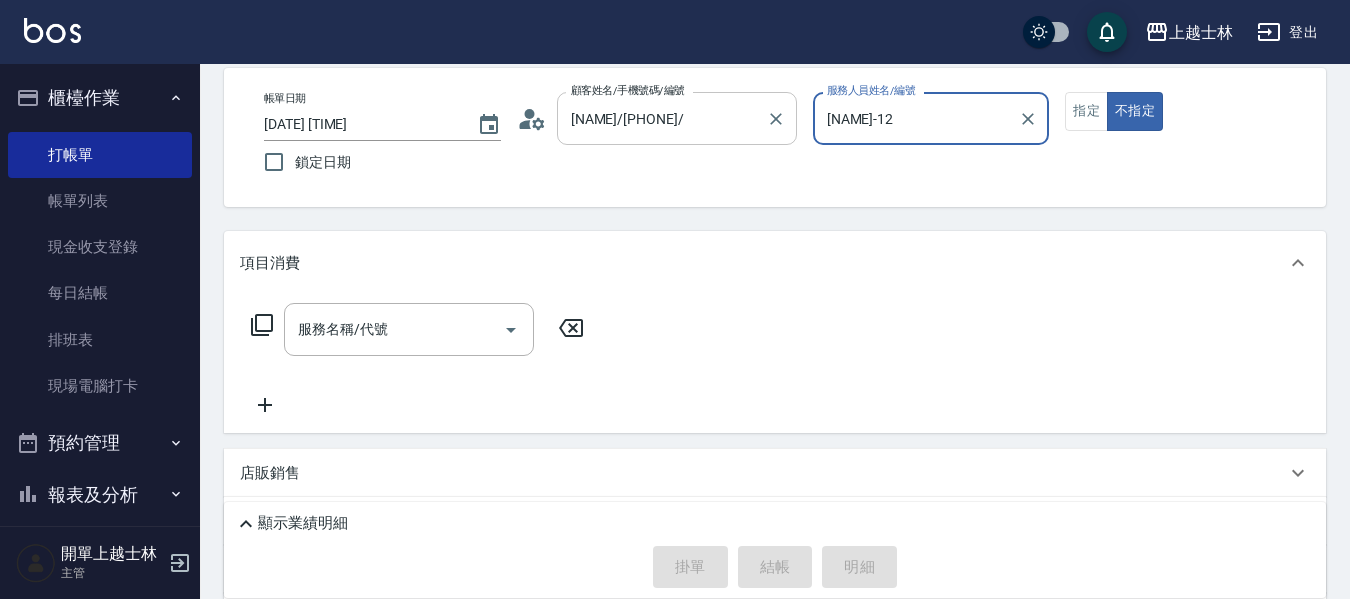 click on "不指定" at bounding box center (1135, 111) 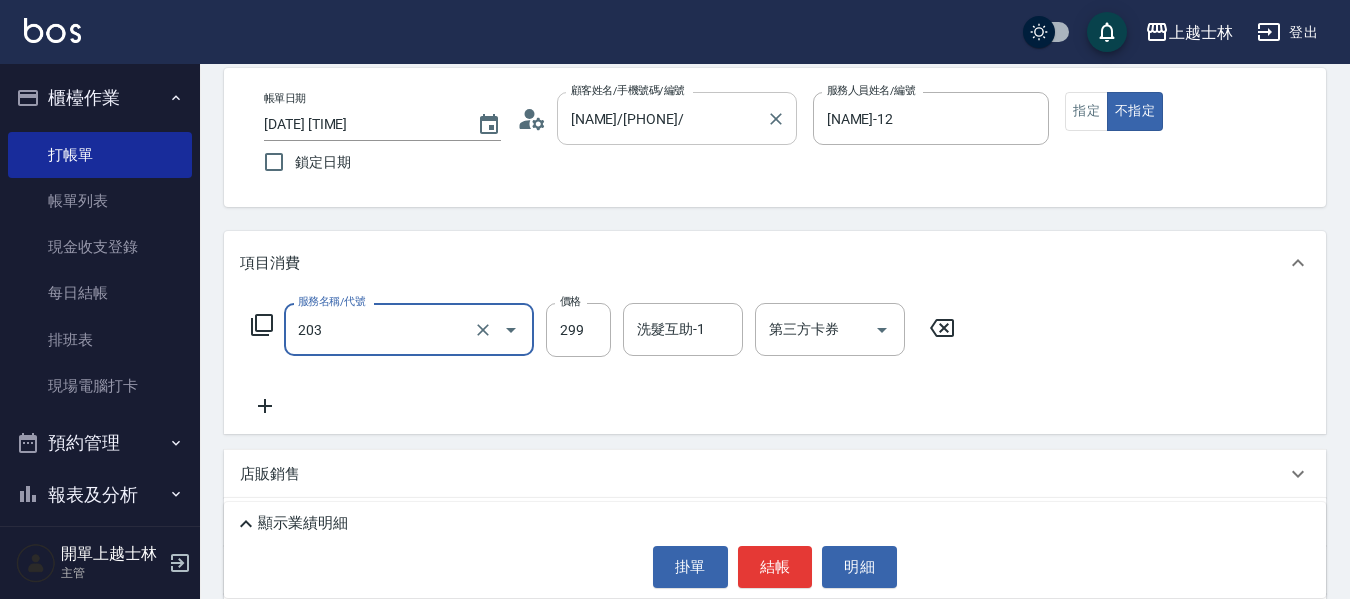 type on "B級洗+剪(203)" 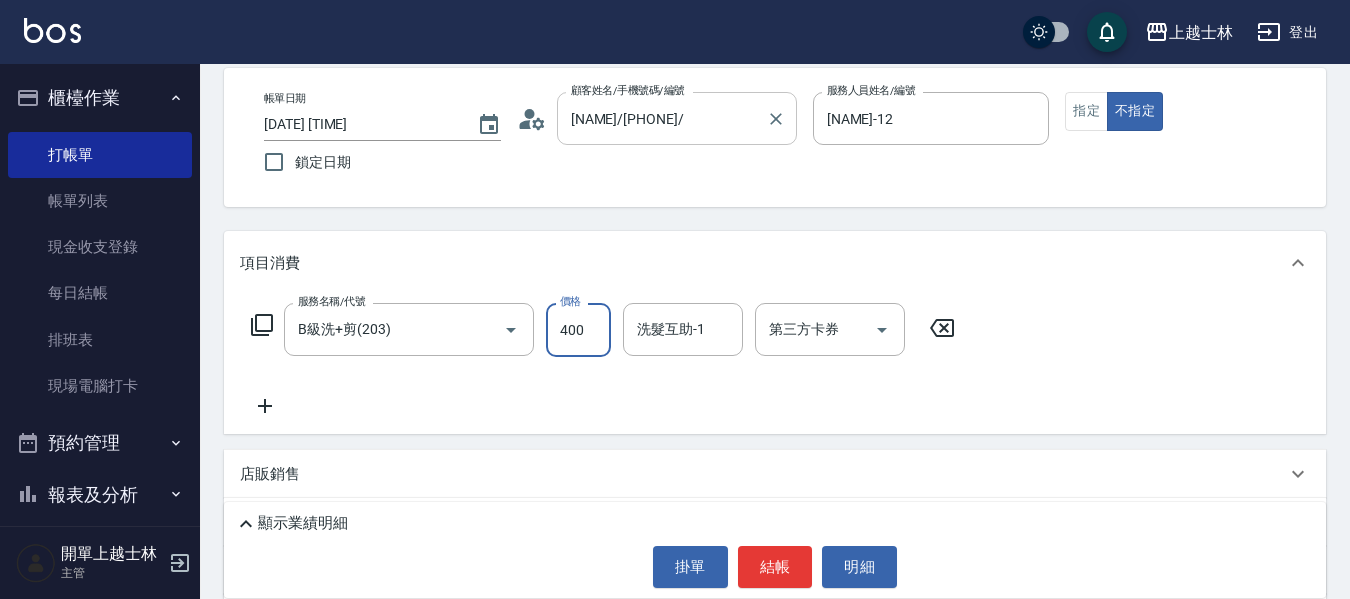 type on "400" 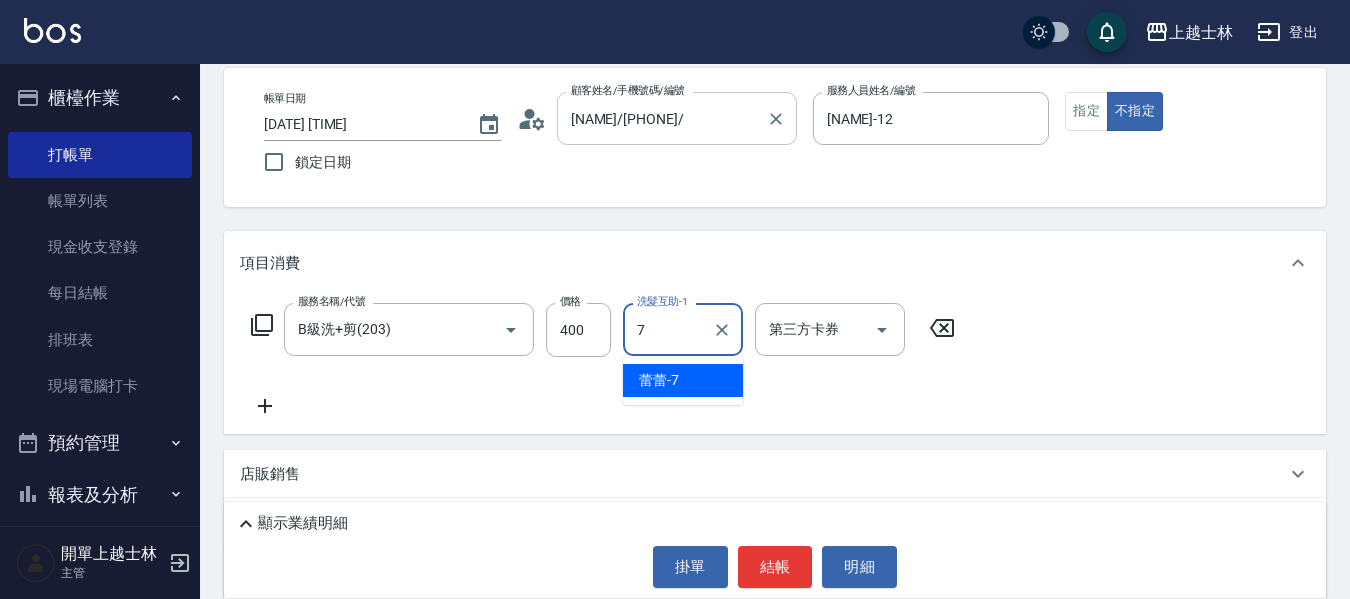 type on "蕾蕾-7" 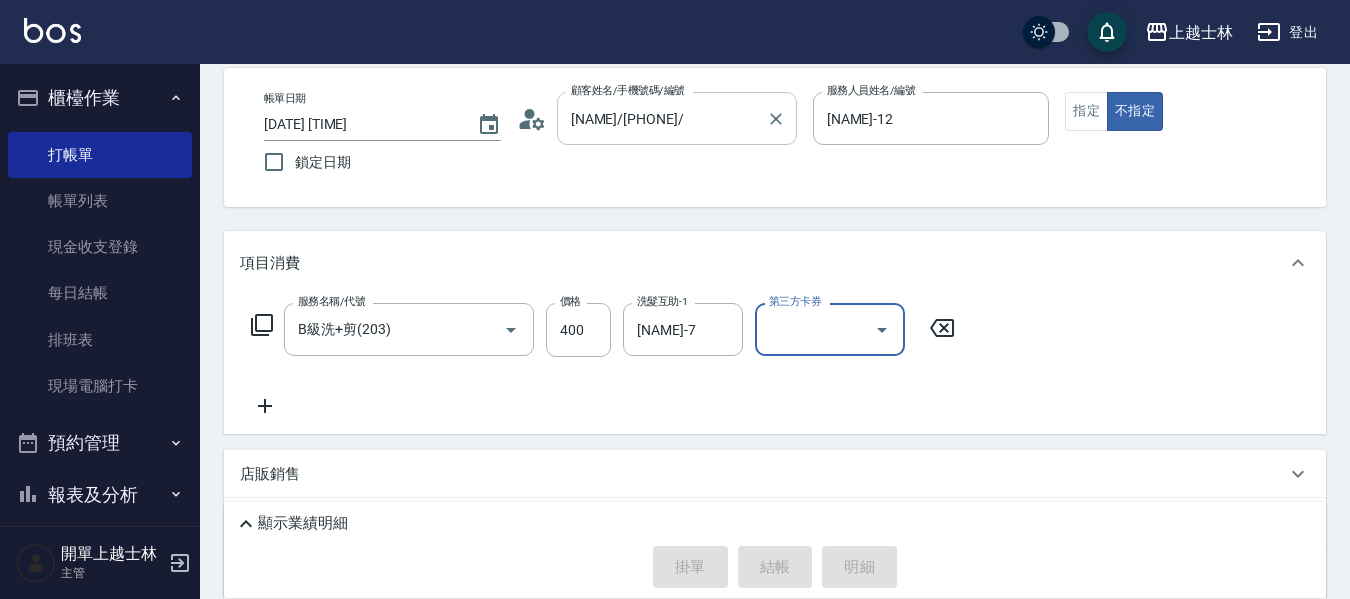 type on "2025/08/02 15:39" 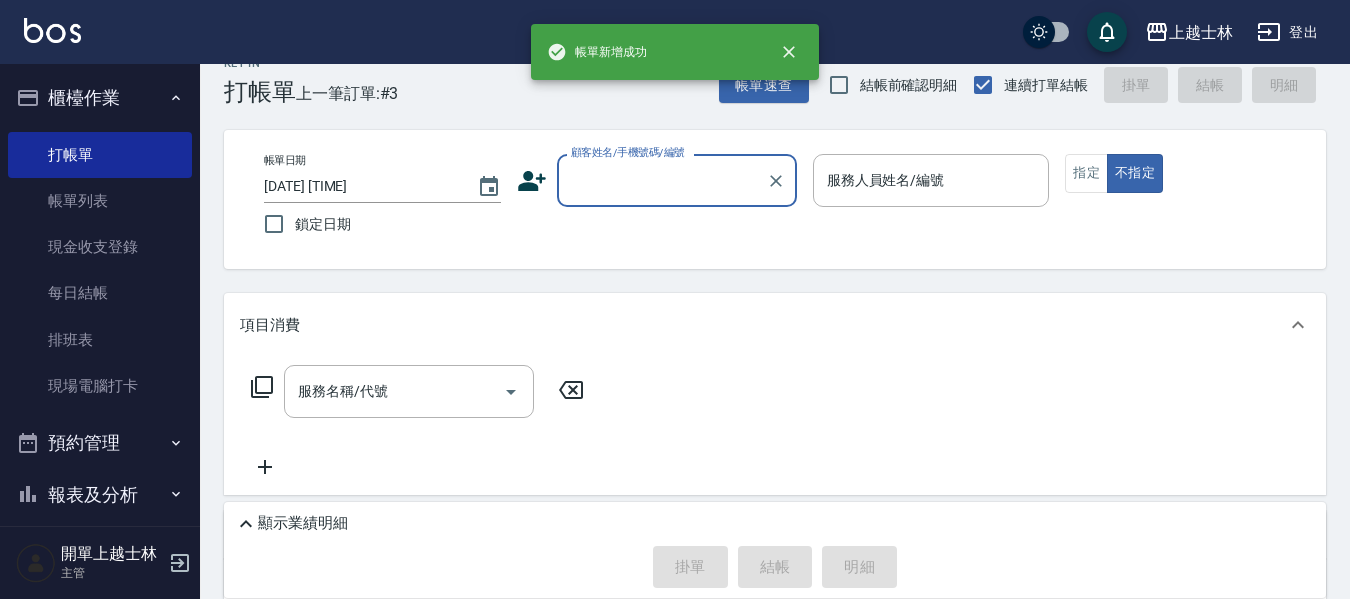 scroll, scrollTop: 0, scrollLeft: 0, axis: both 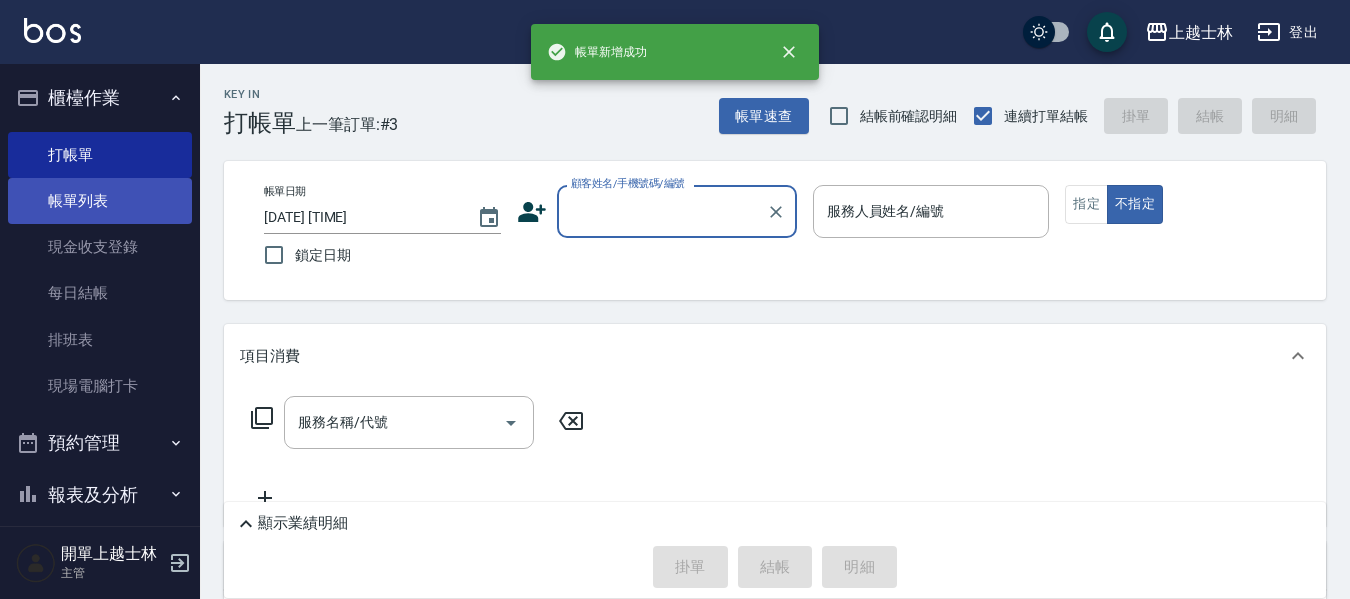 click on "帳單列表" at bounding box center (100, 201) 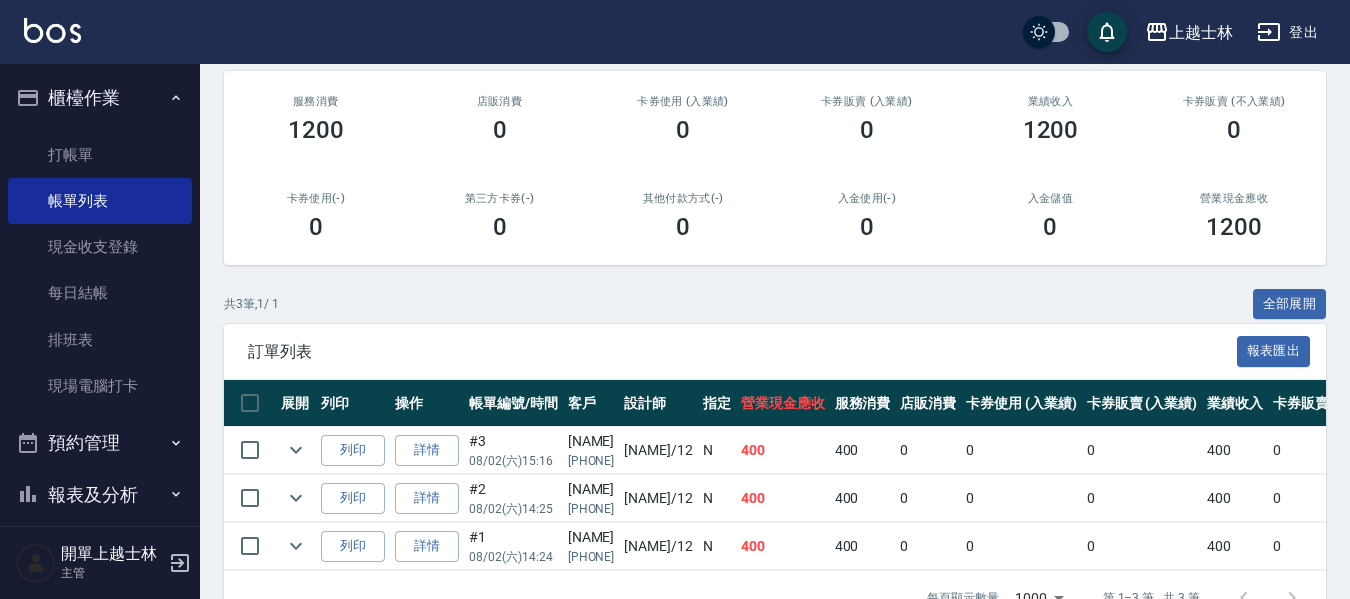 scroll, scrollTop: 203, scrollLeft: 0, axis: vertical 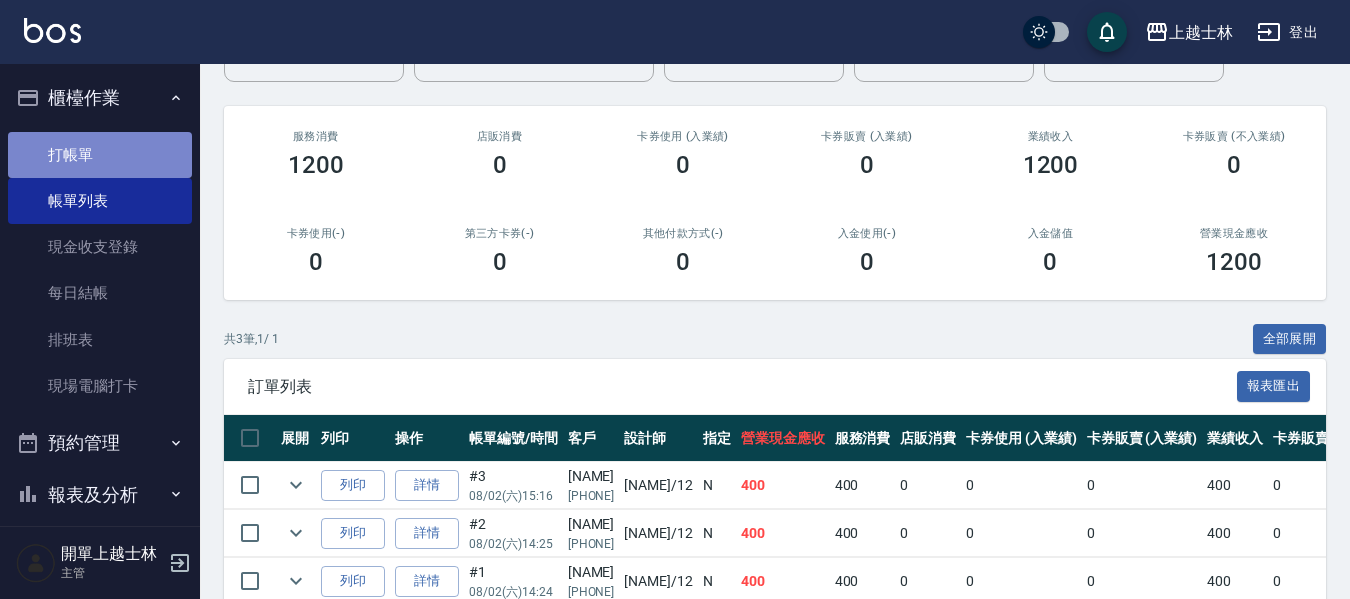 click on "打帳單" at bounding box center [100, 155] 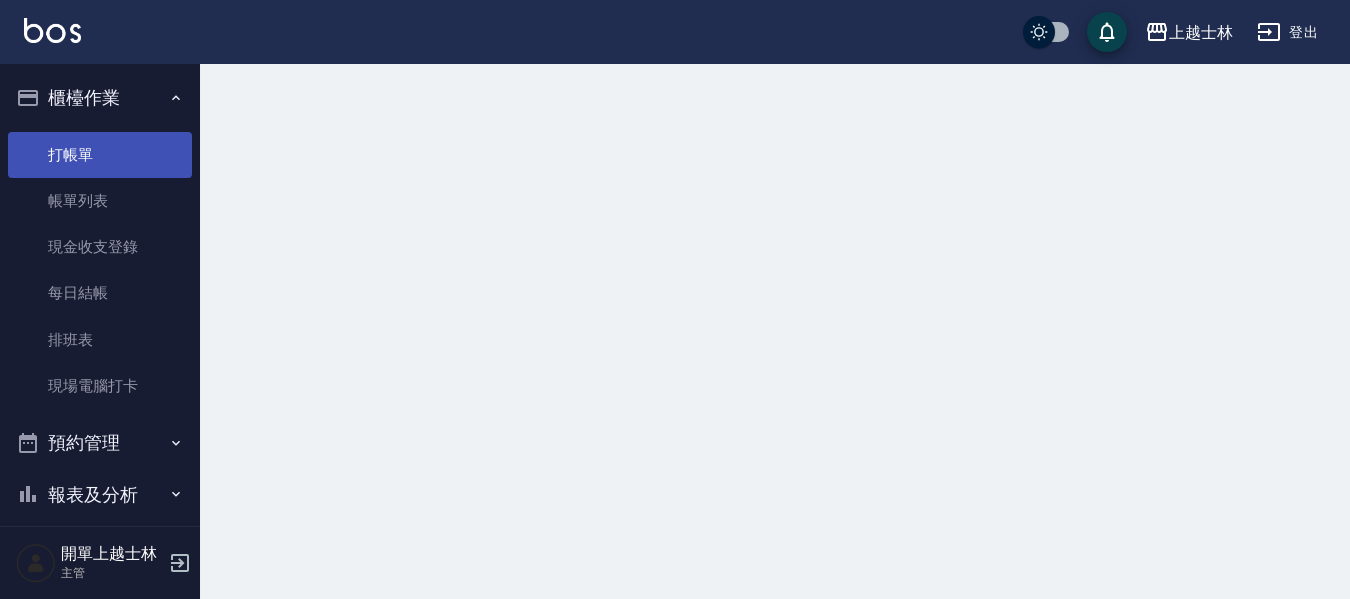 scroll, scrollTop: 0, scrollLeft: 0, axis: both 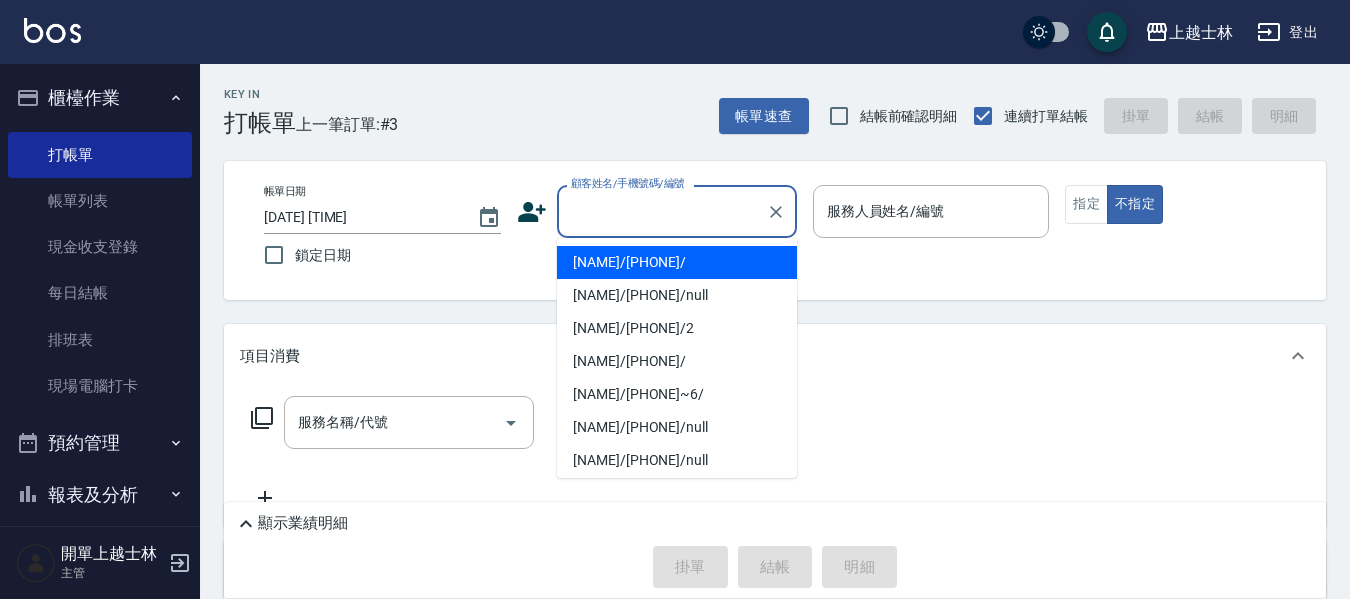 click on "顧客姓名/手機號碼/編號" at bounding box center [662, 211] 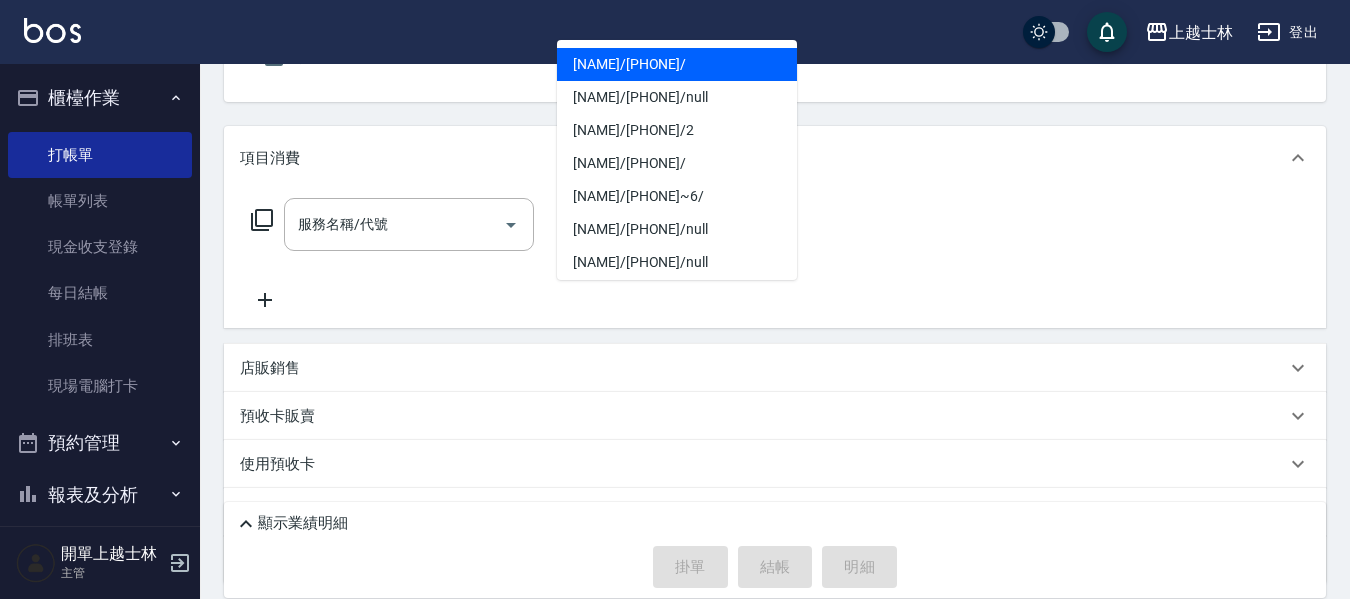 scroll, scrollTop: 200, scrollLeft: 0, axis: vertical 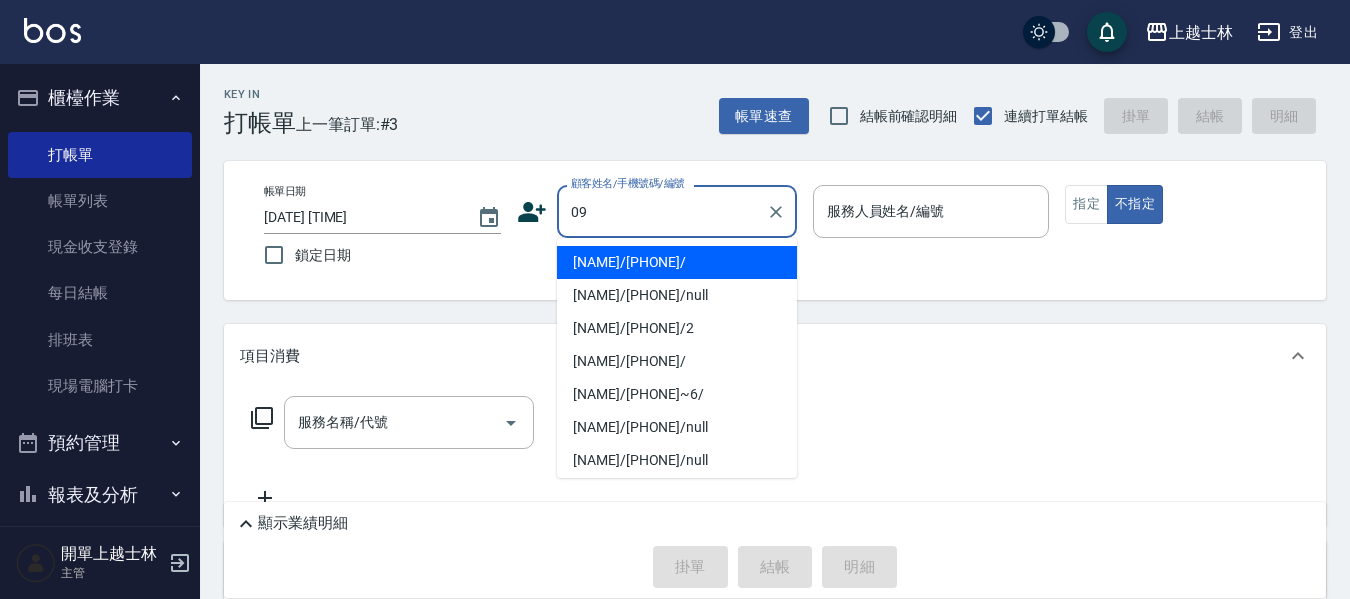 type on "哲哲/0952602586/" 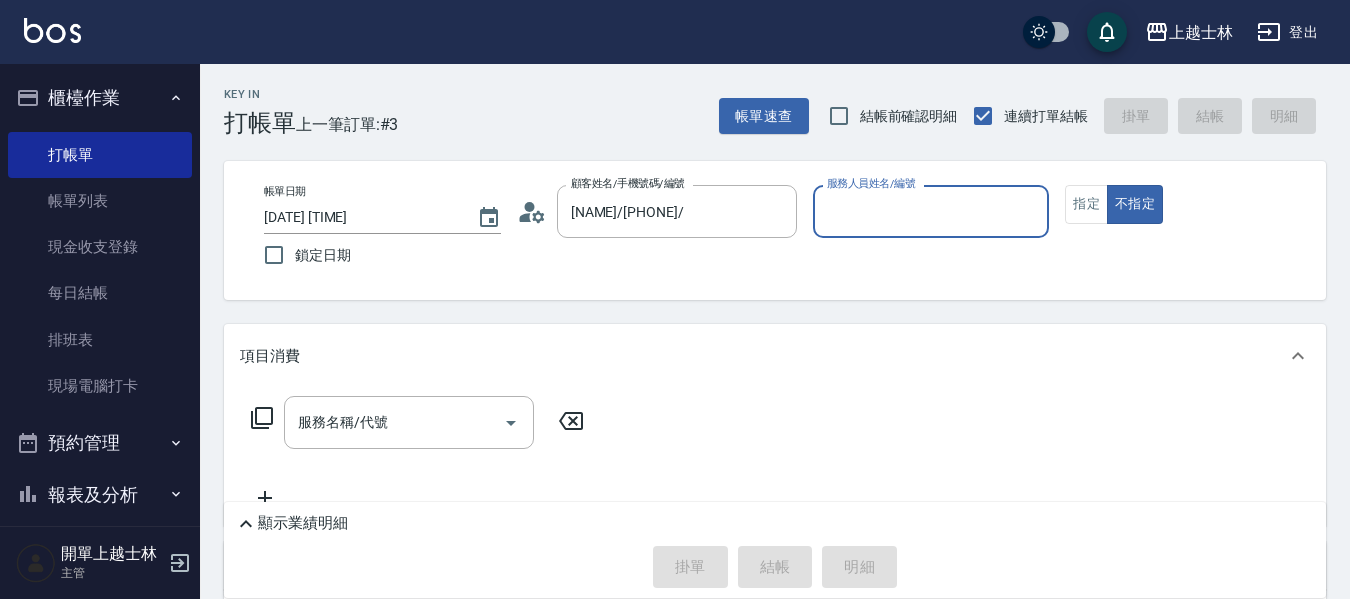 type on "哲哲-12" 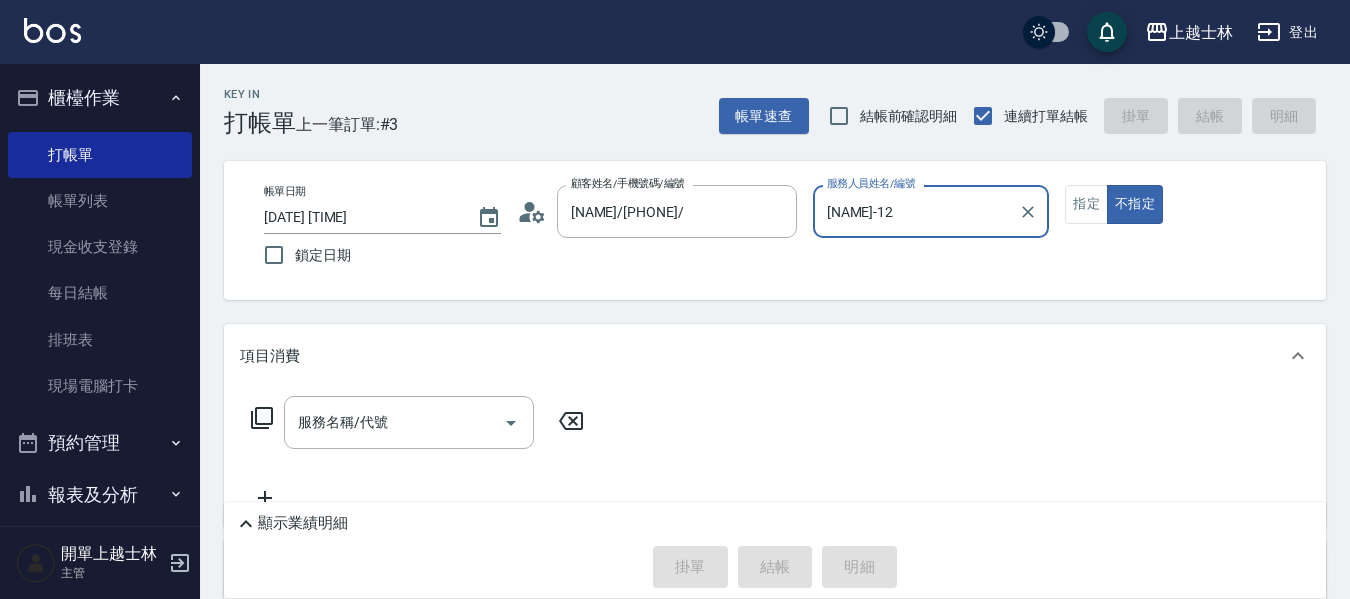 click on "不指定" at bounding box center (1135, 204) 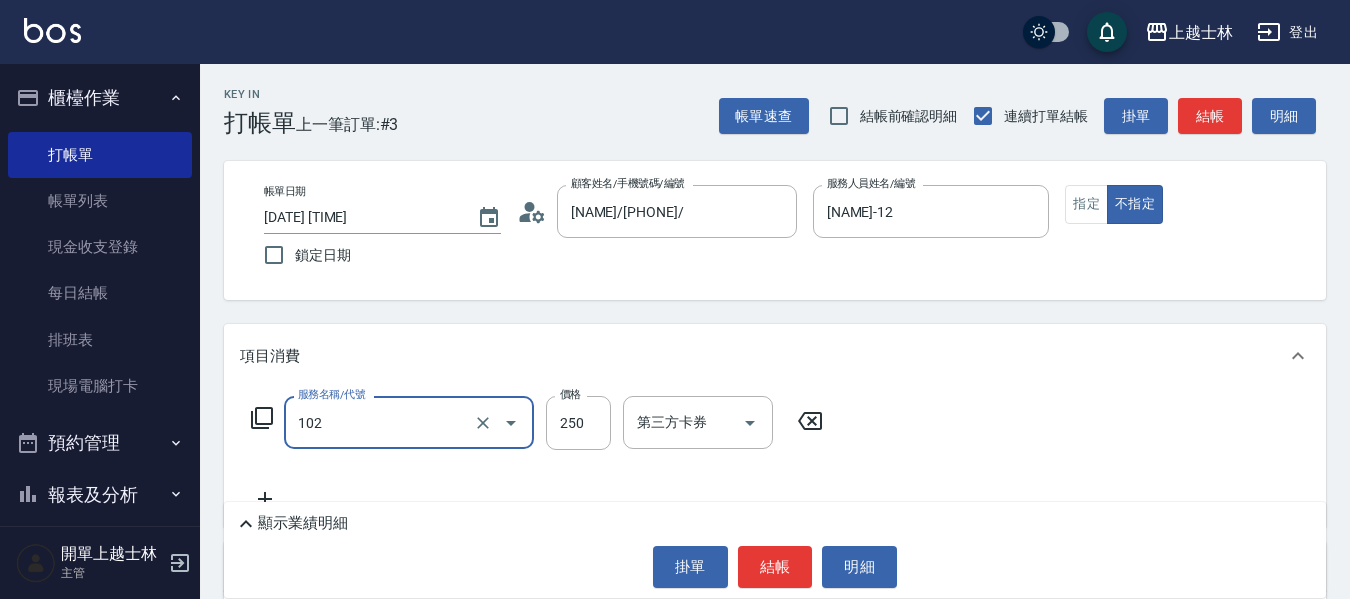 type on "精油洗髮(102)" 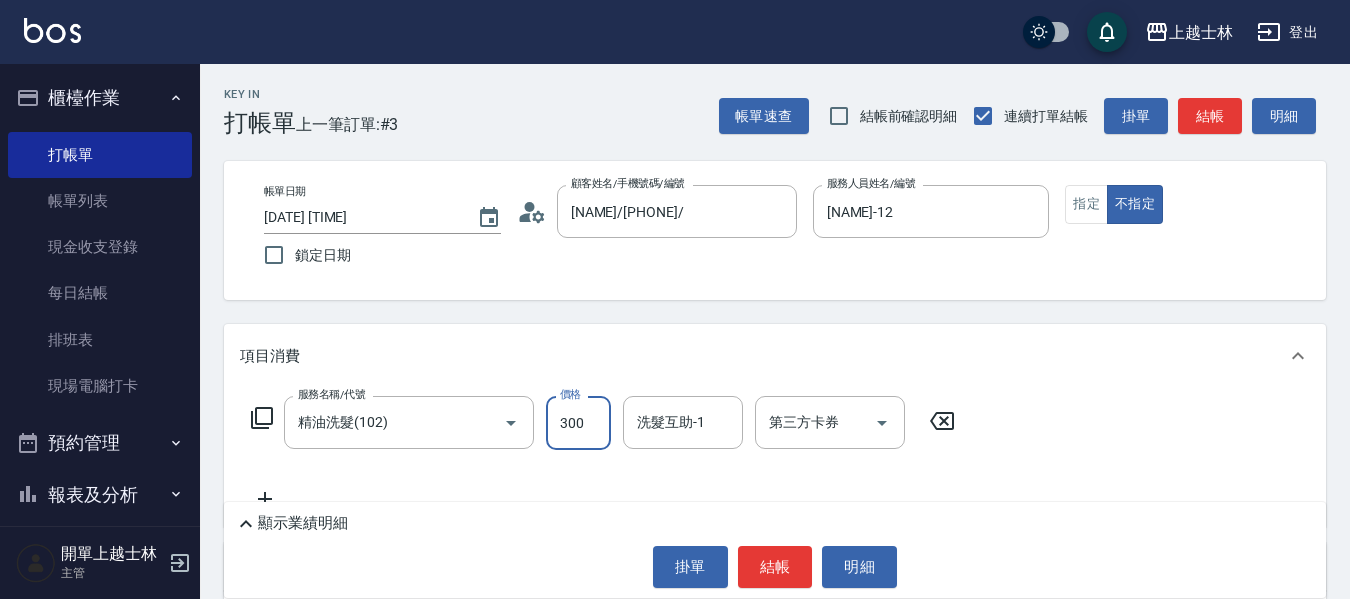 type on "300" 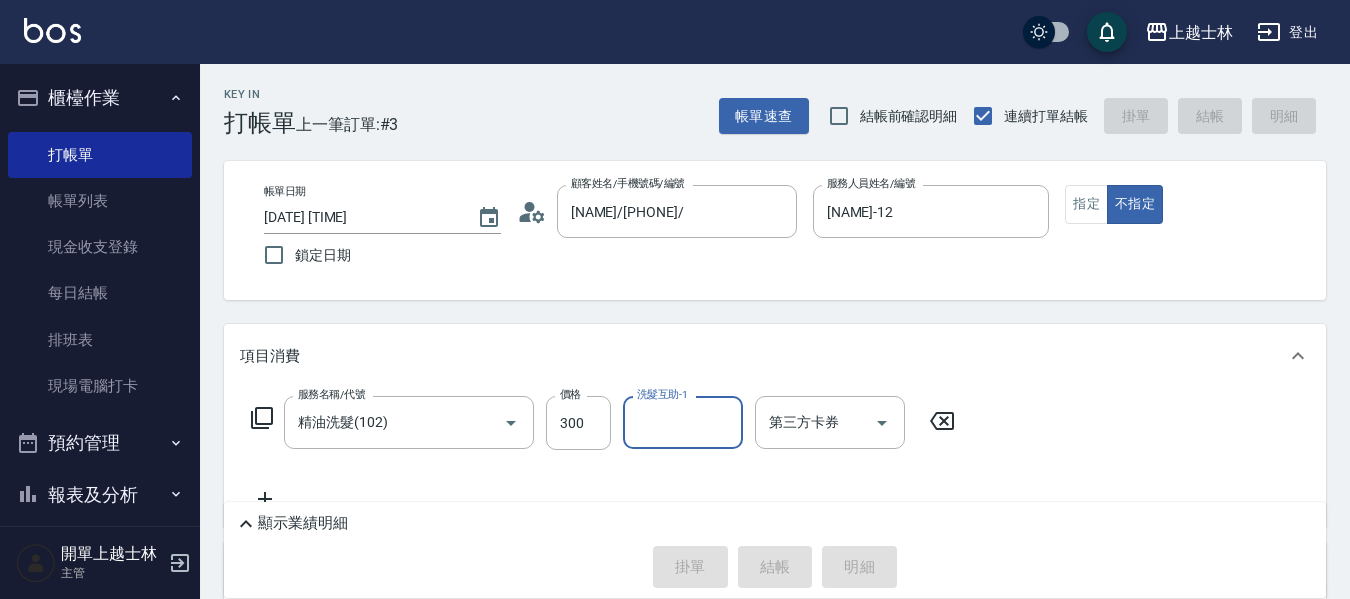 type on "2025/08/02 16:11" 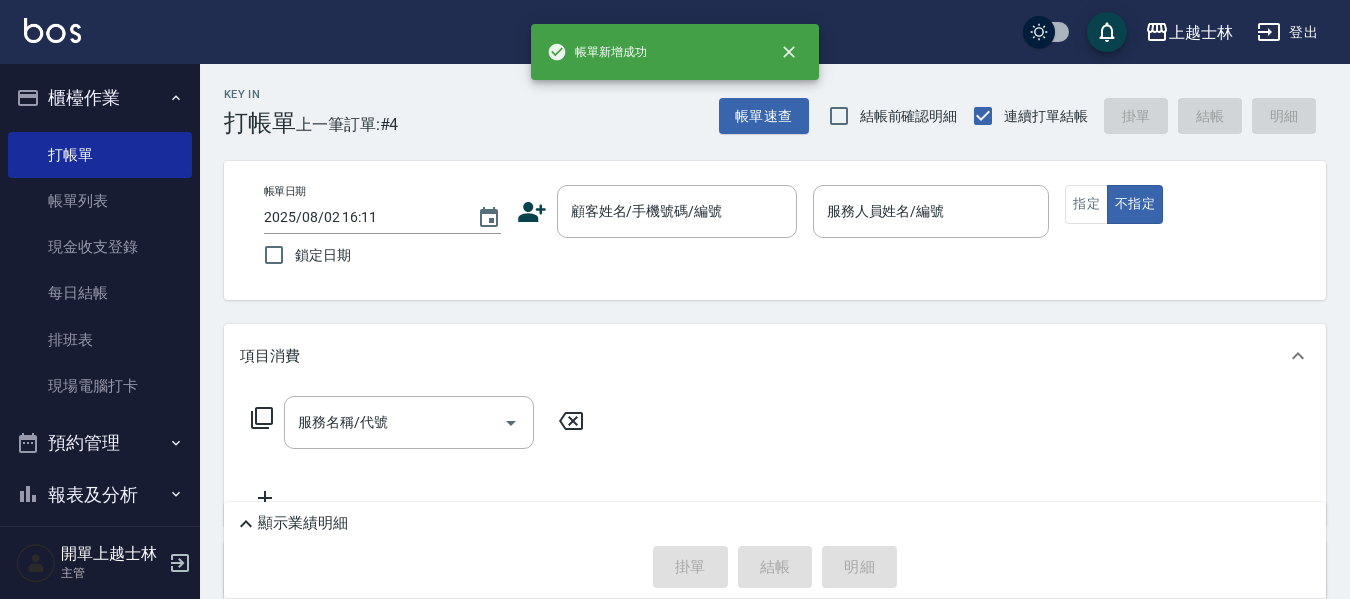 drag, startPoint x: 576, startPoint y: 34, endPoint x: 565, endPoint y: 53, distance: 21.954498 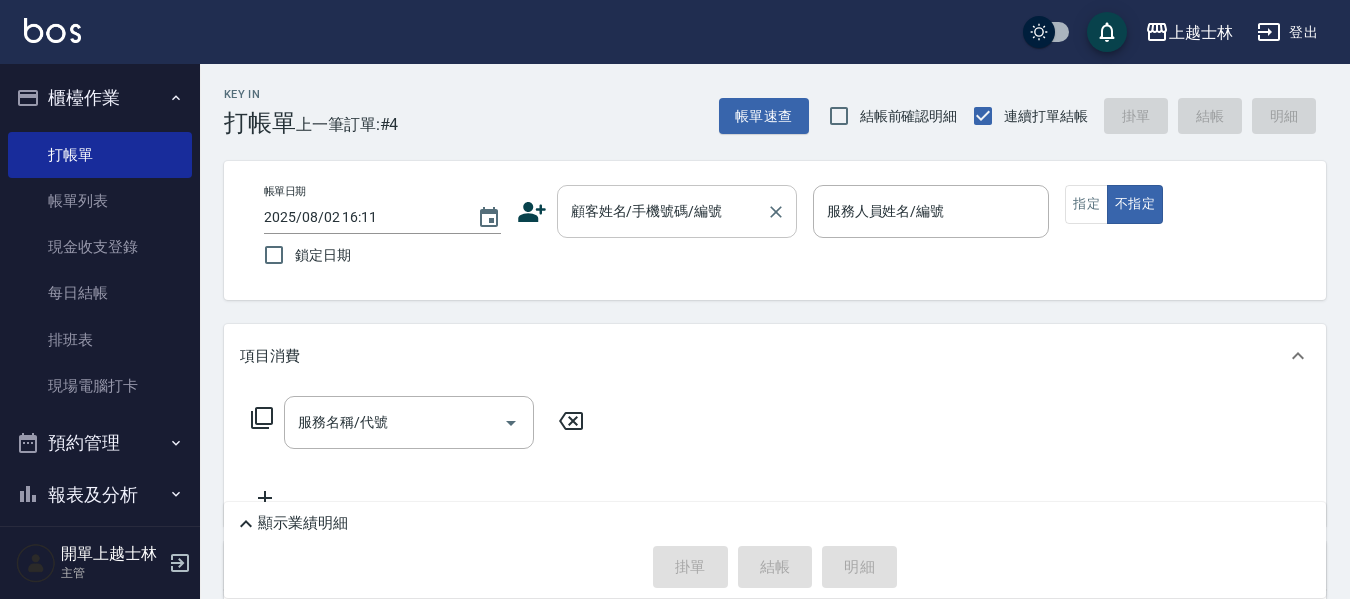 click on "顧客姓名/手機號碼/編號 顧客姓名/手機號碼/編號" at bounding box center [677, 211] 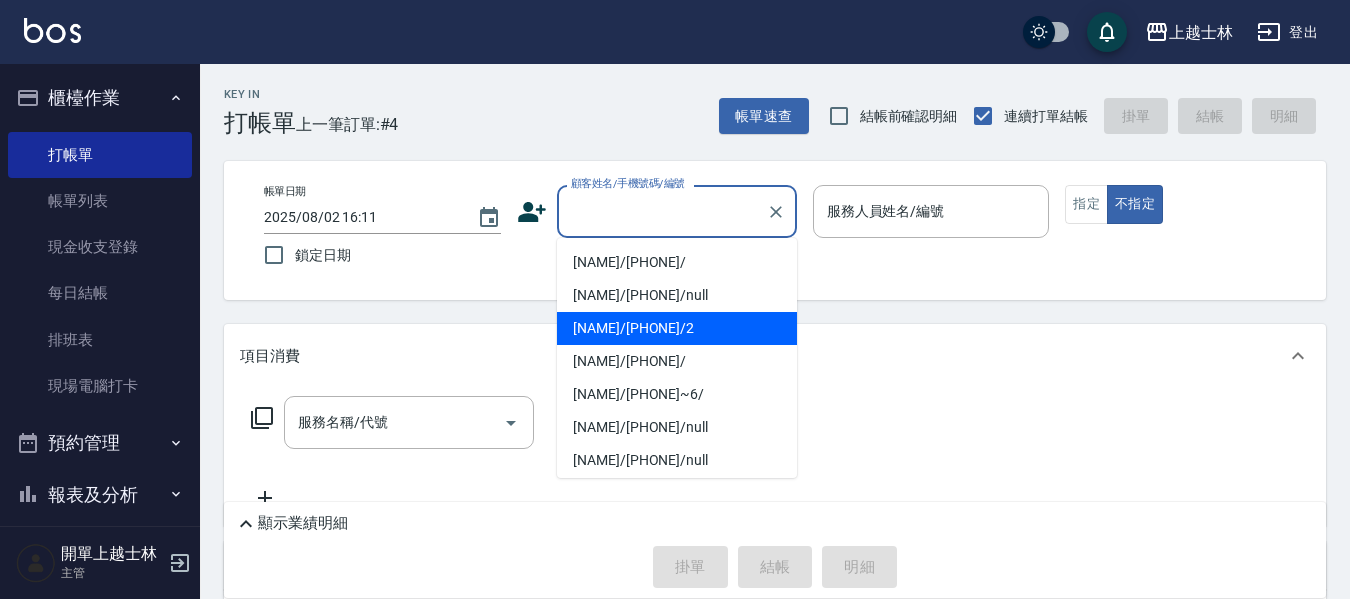 click on "舒媛/0910530313/2" at bounding box center (677, 328) 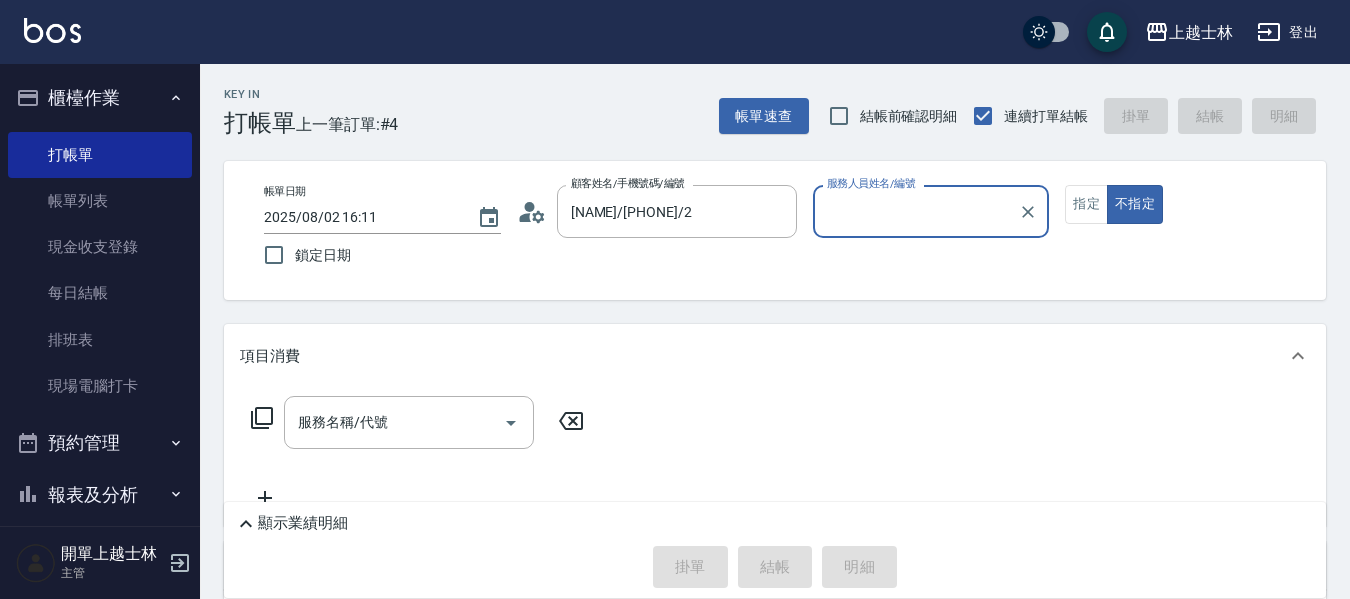 type on "小媛-2" 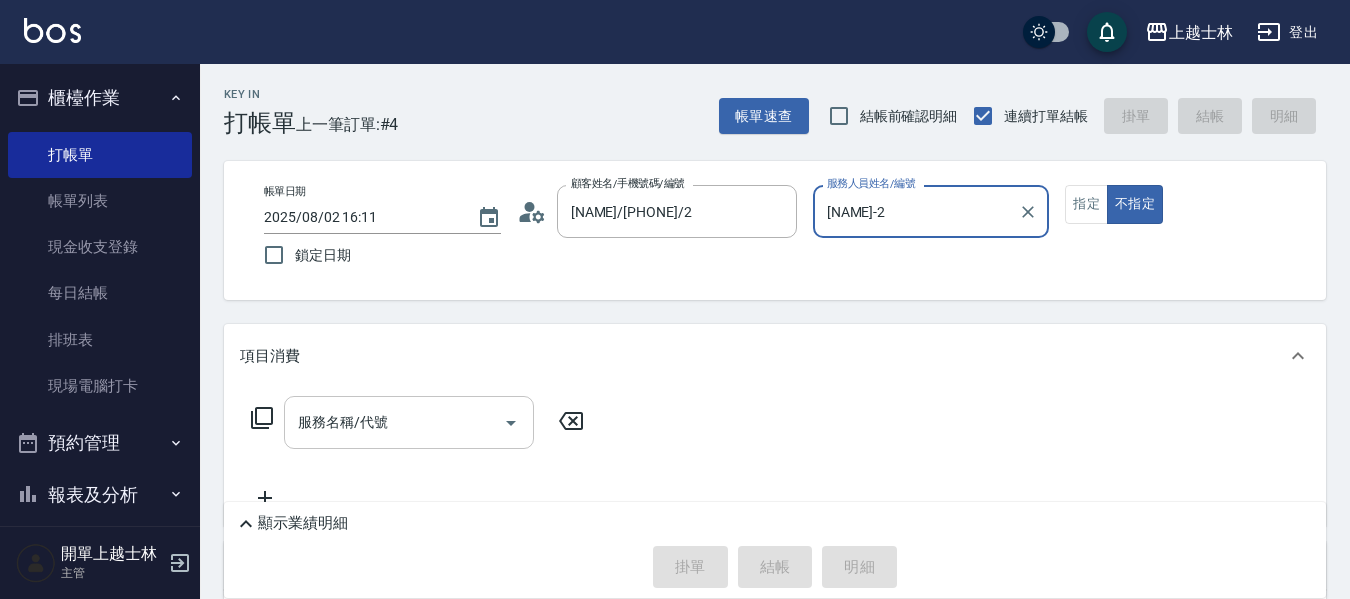 click on "服務名稱/代號" at bounding box center (394, 422) 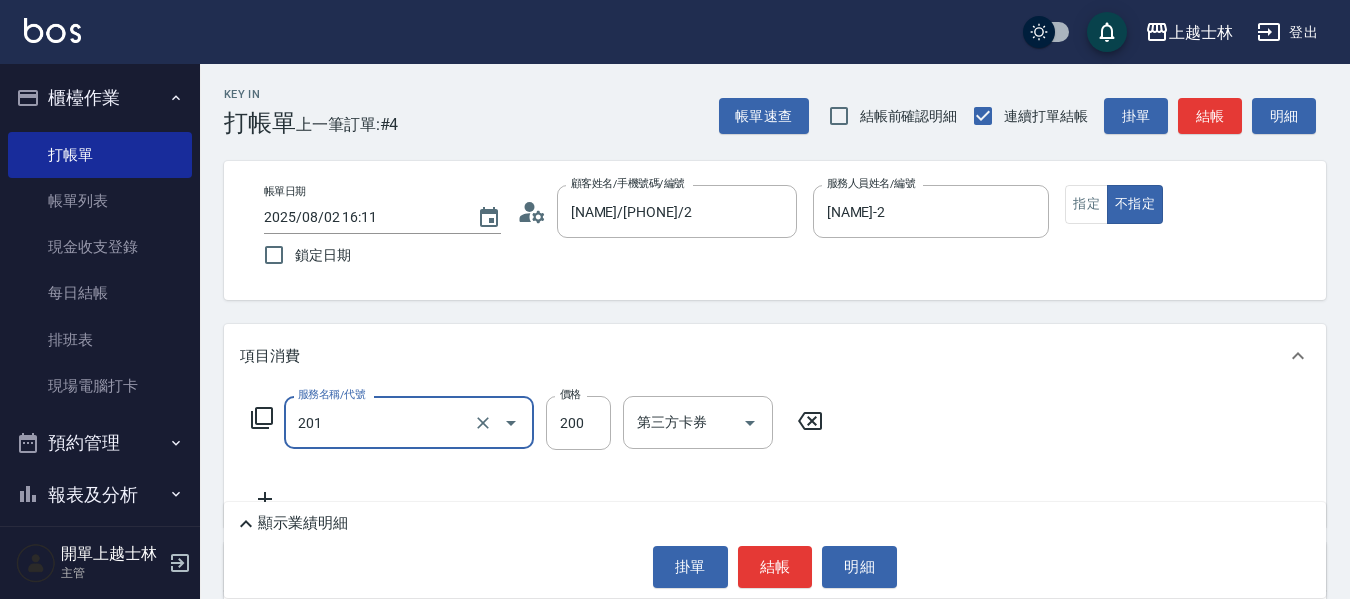 type on "B級單剪(201)" 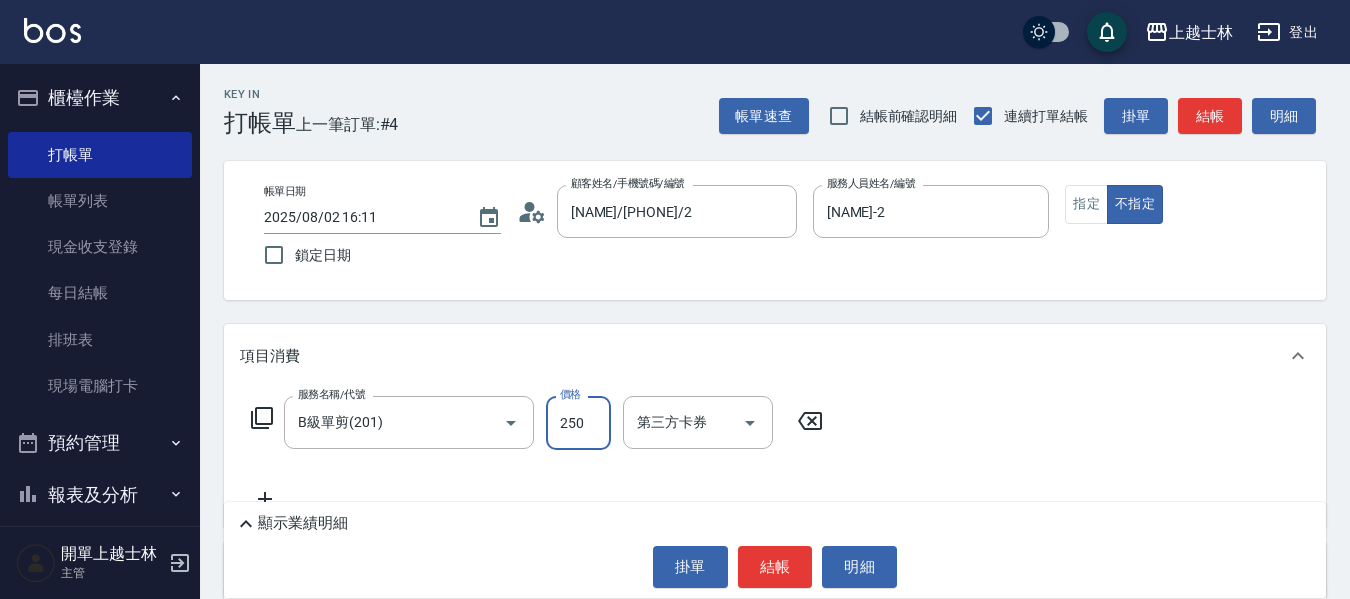 type on "250" 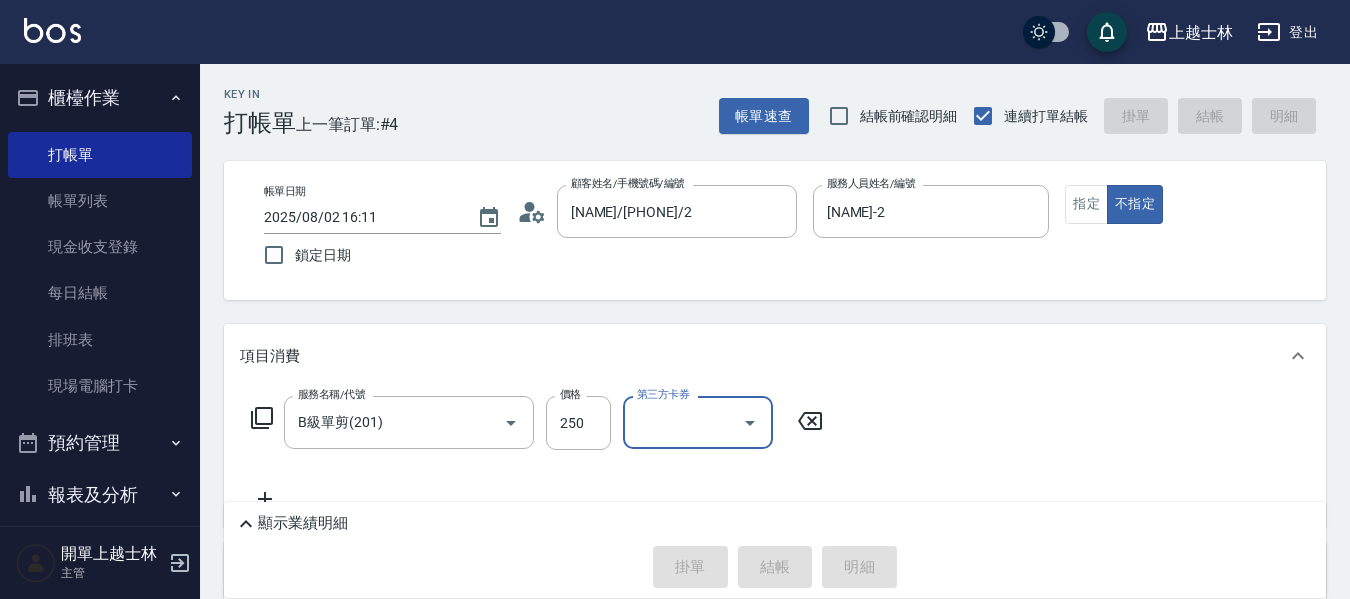 type on "2025/08/02 16:21" 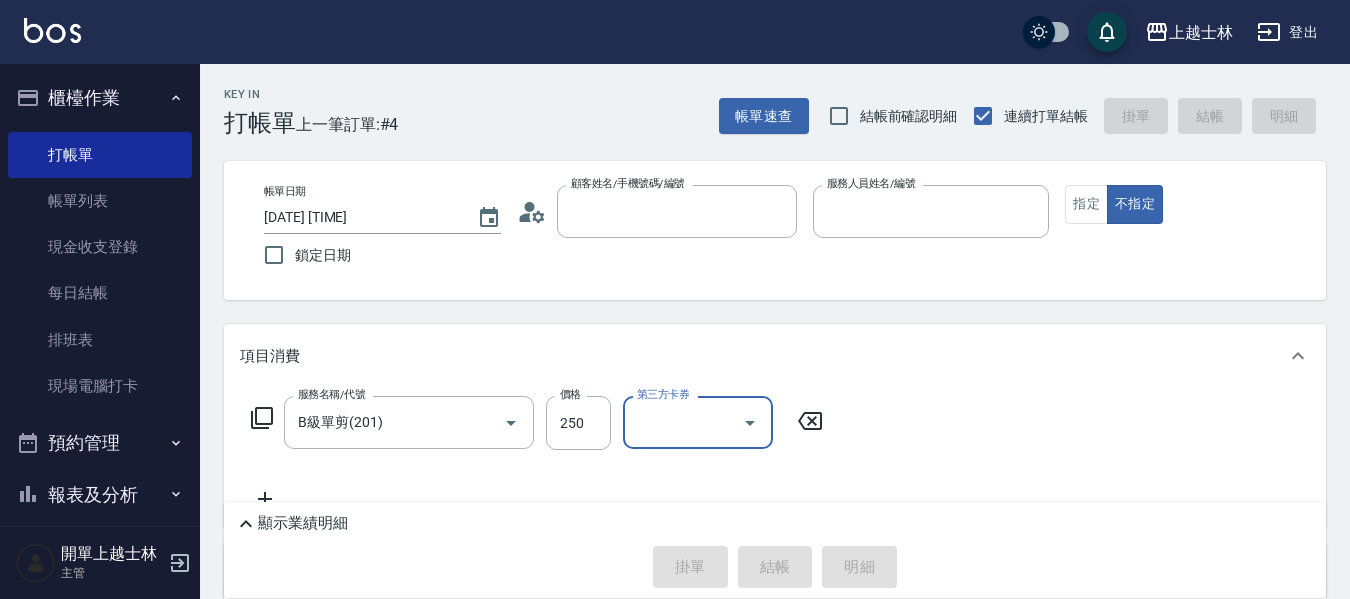 type 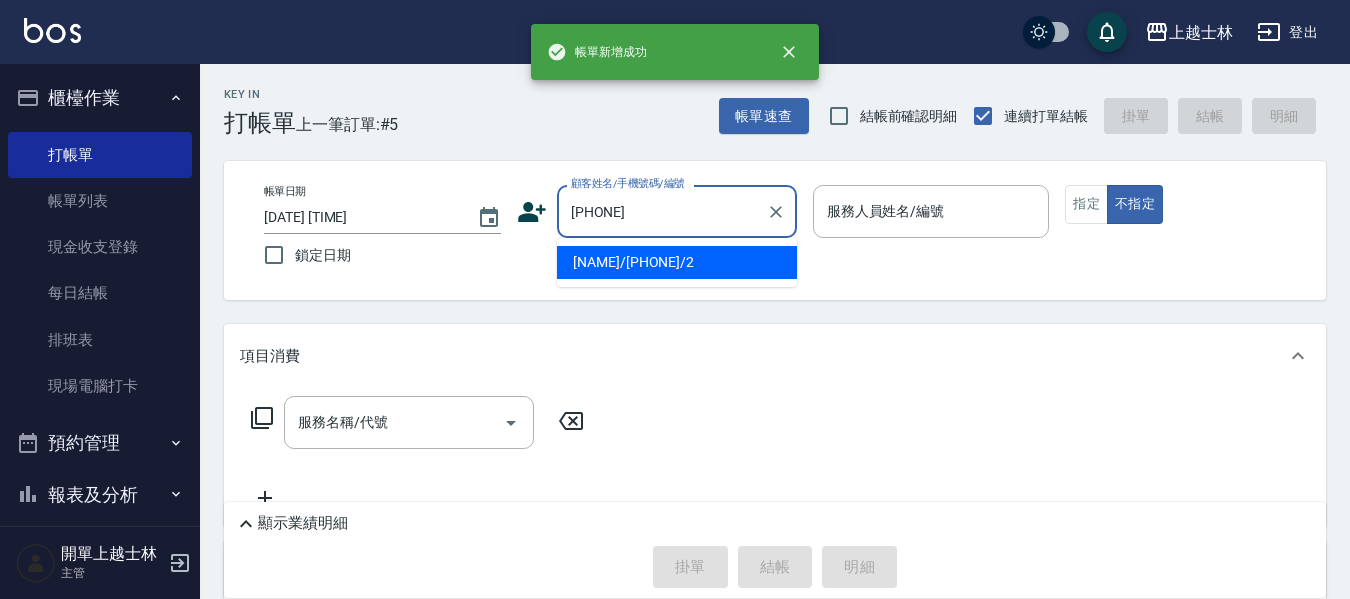 type on "舒媛/0910530313/2" 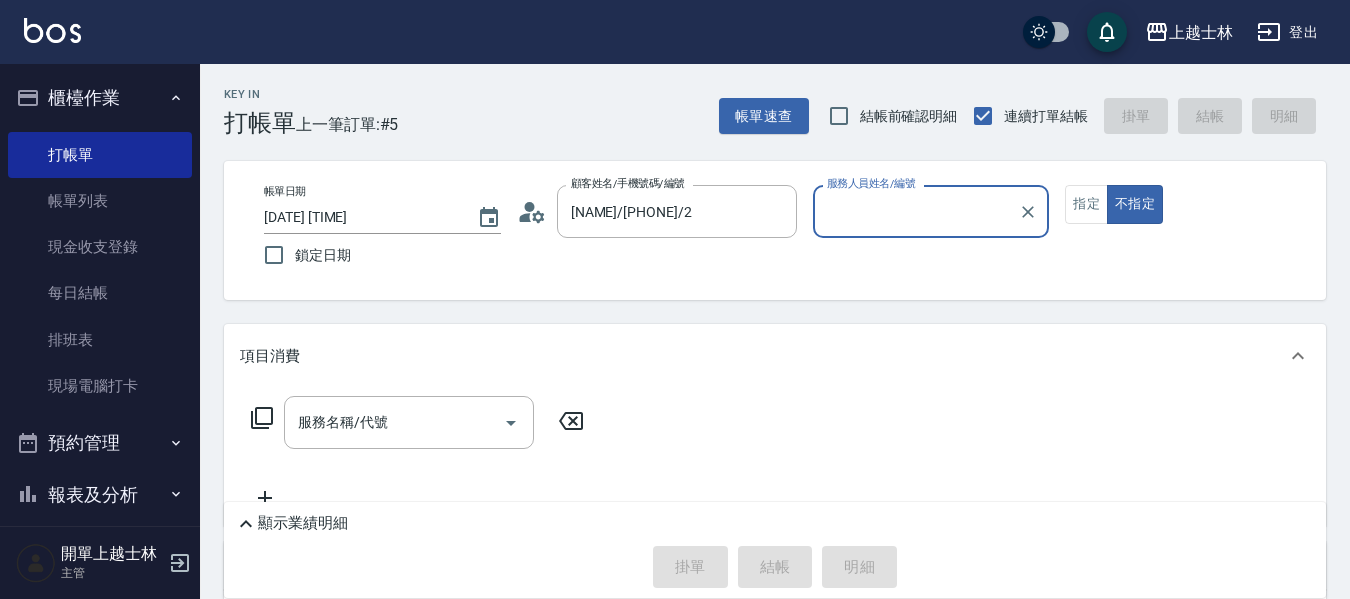 type on "小媛-2" 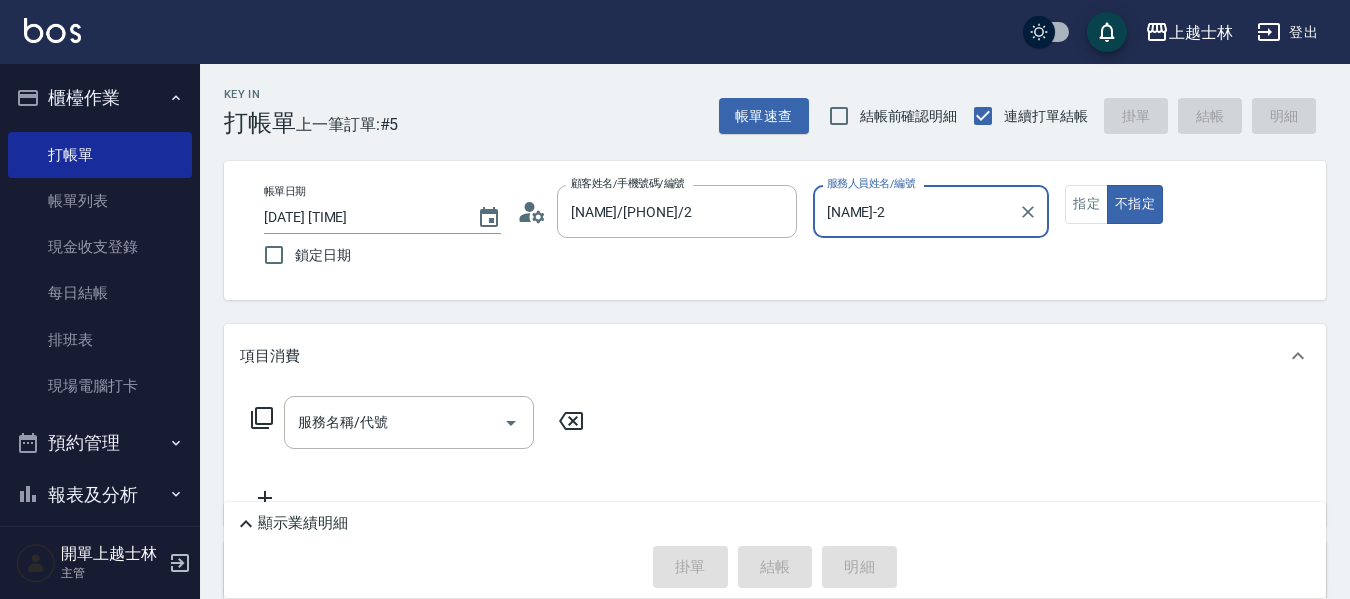 click on "不指定" at bounding box center [1135, 204] 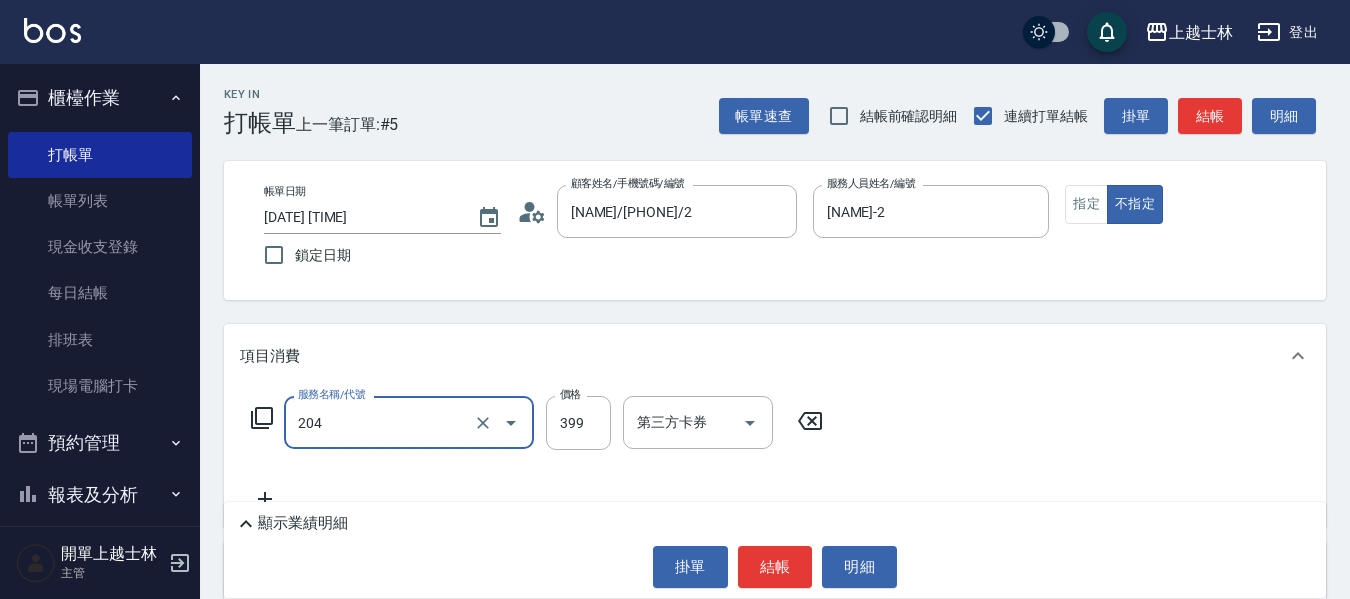 type on "A級洗+剪(204)" 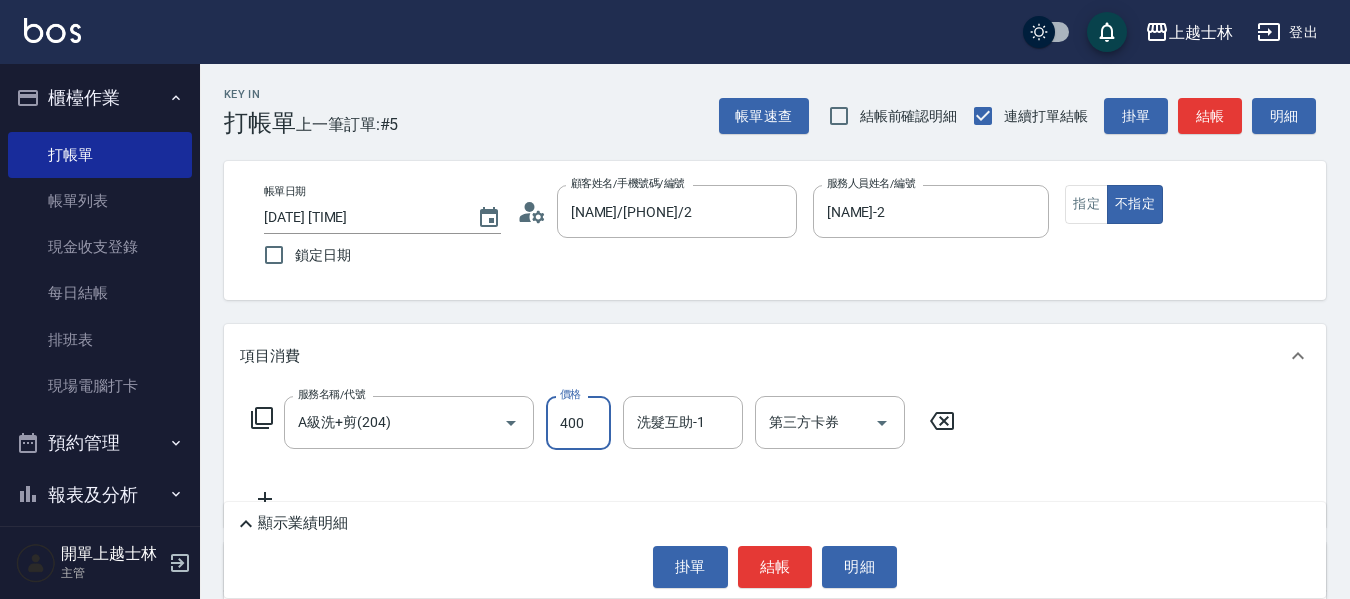 type on "400" 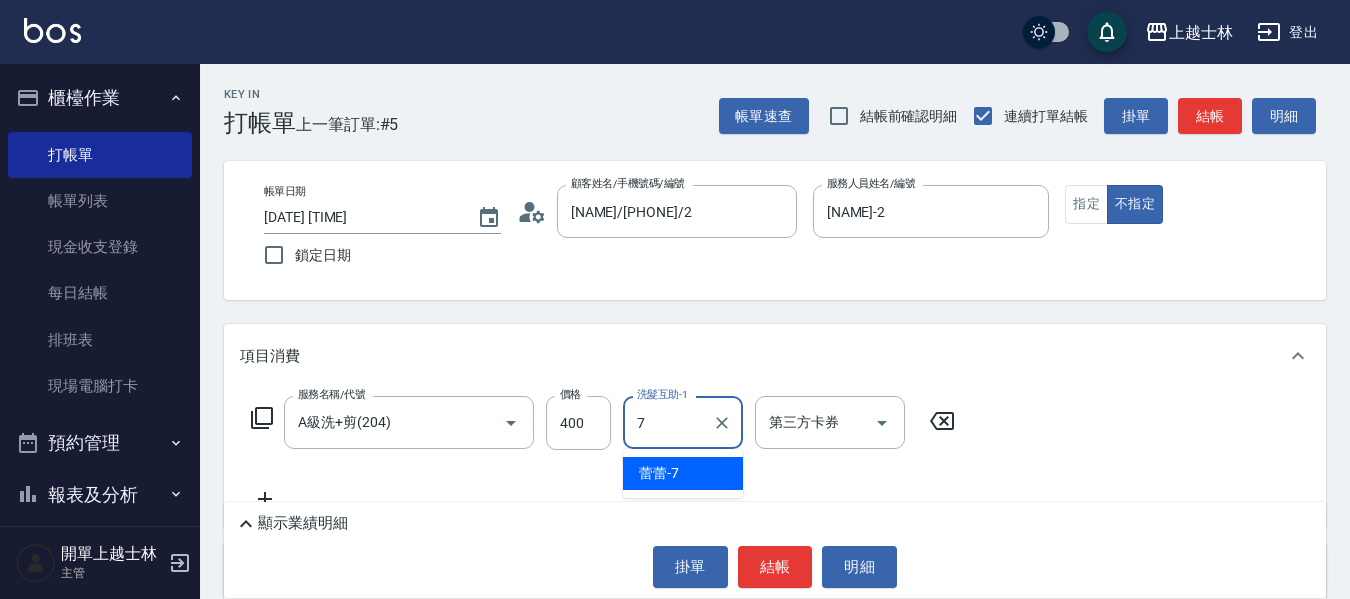 type on "蕾蕾-7" 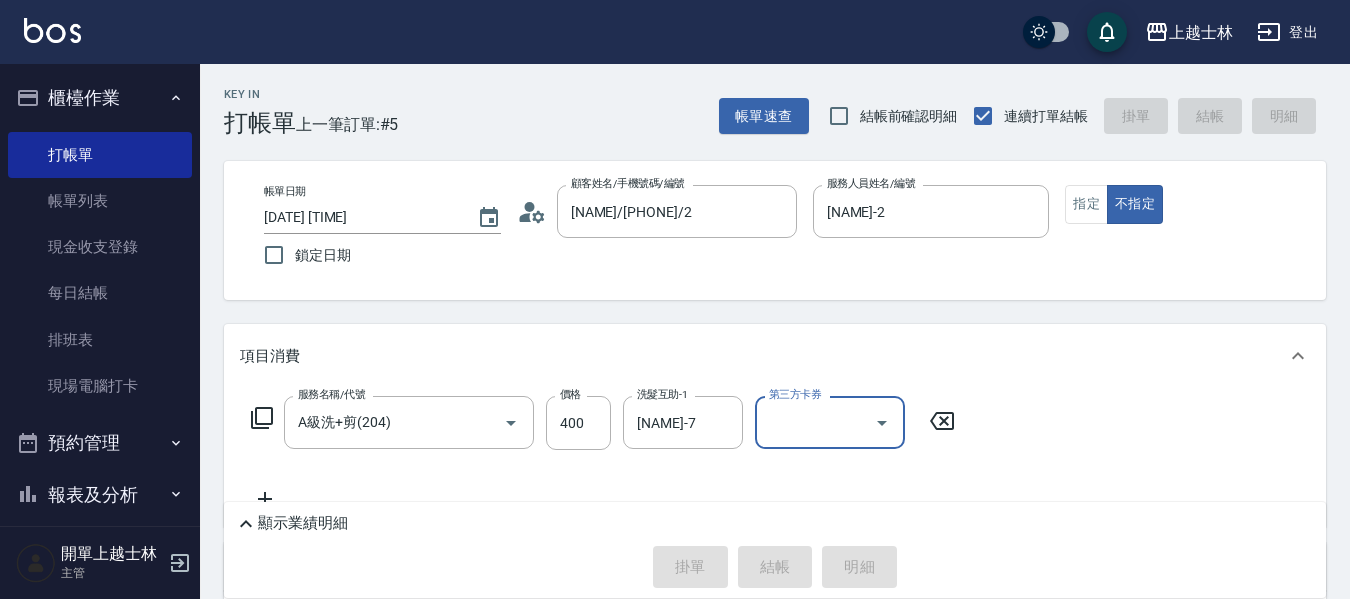 type 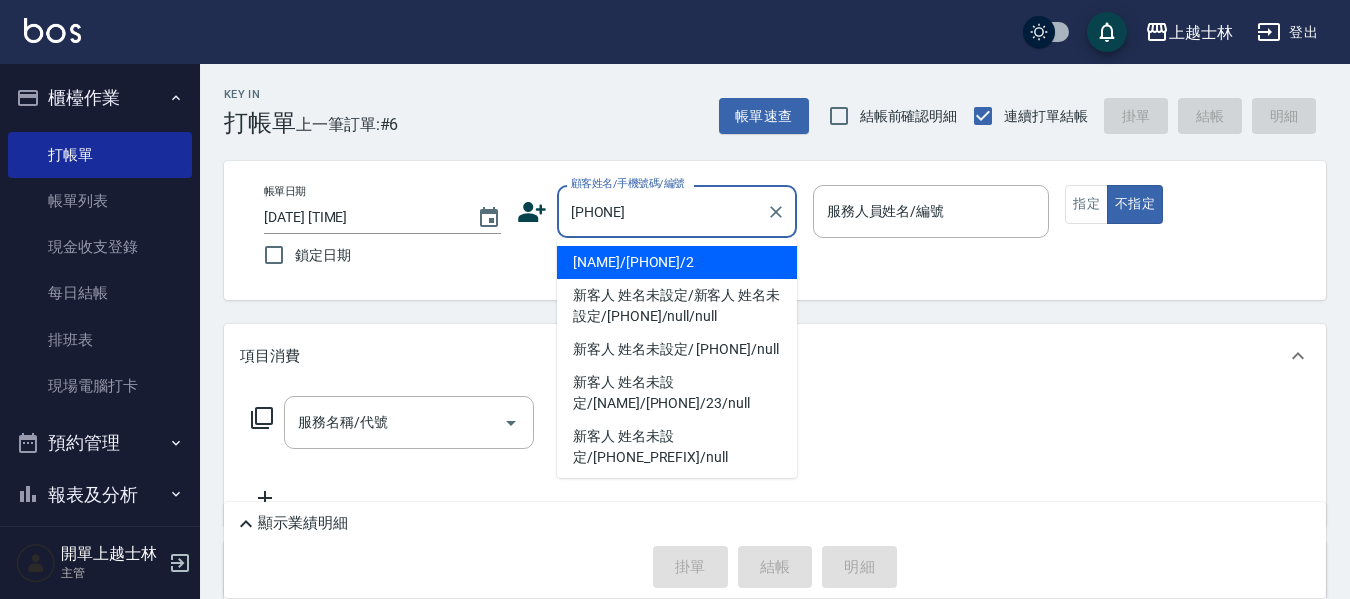 type on "舒媛/0910530313/2" 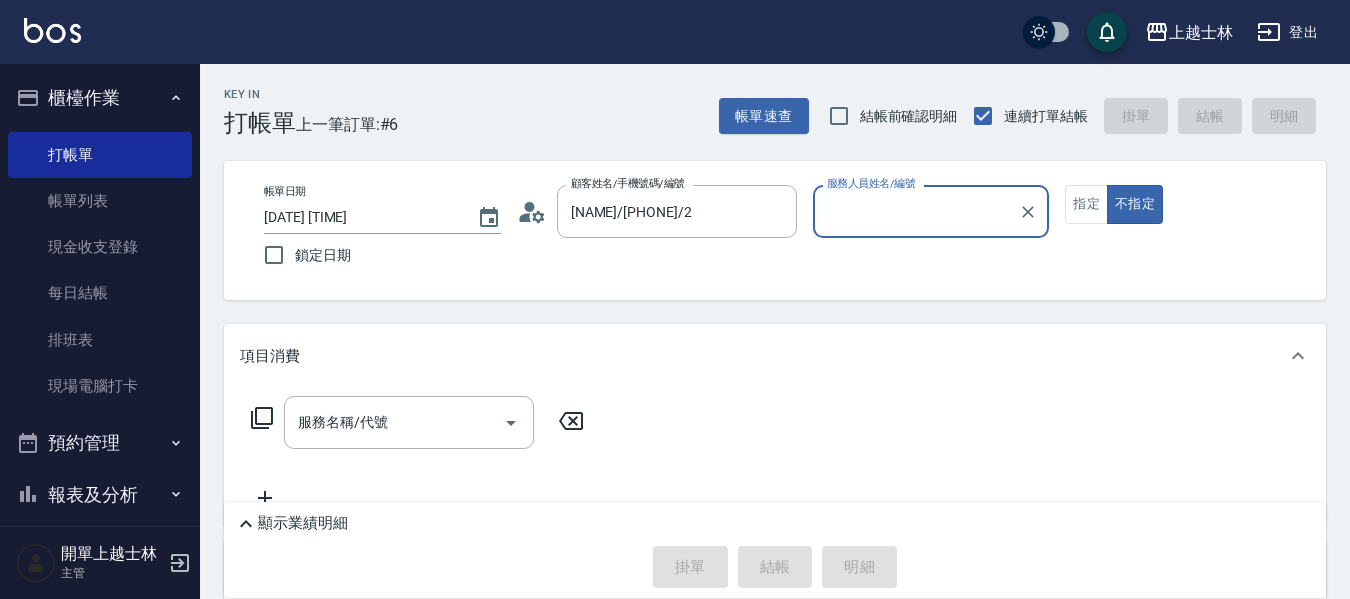 type on "小媛-2" 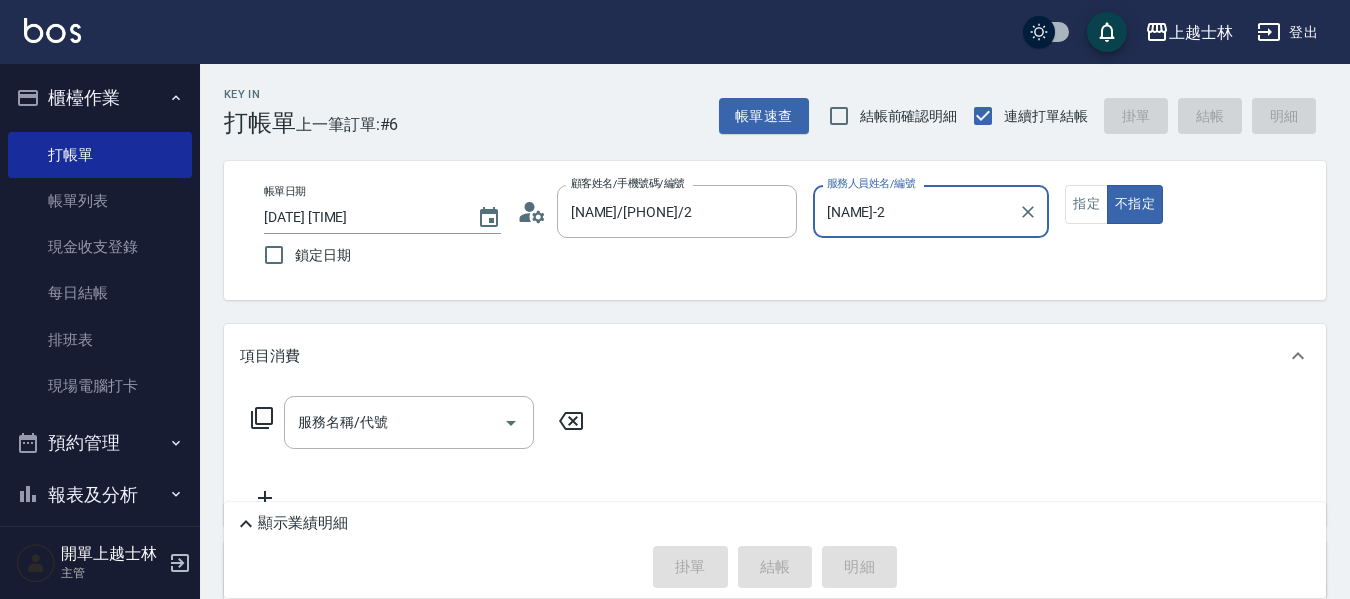 click on "不指定" at bounding box center [1135, 204] 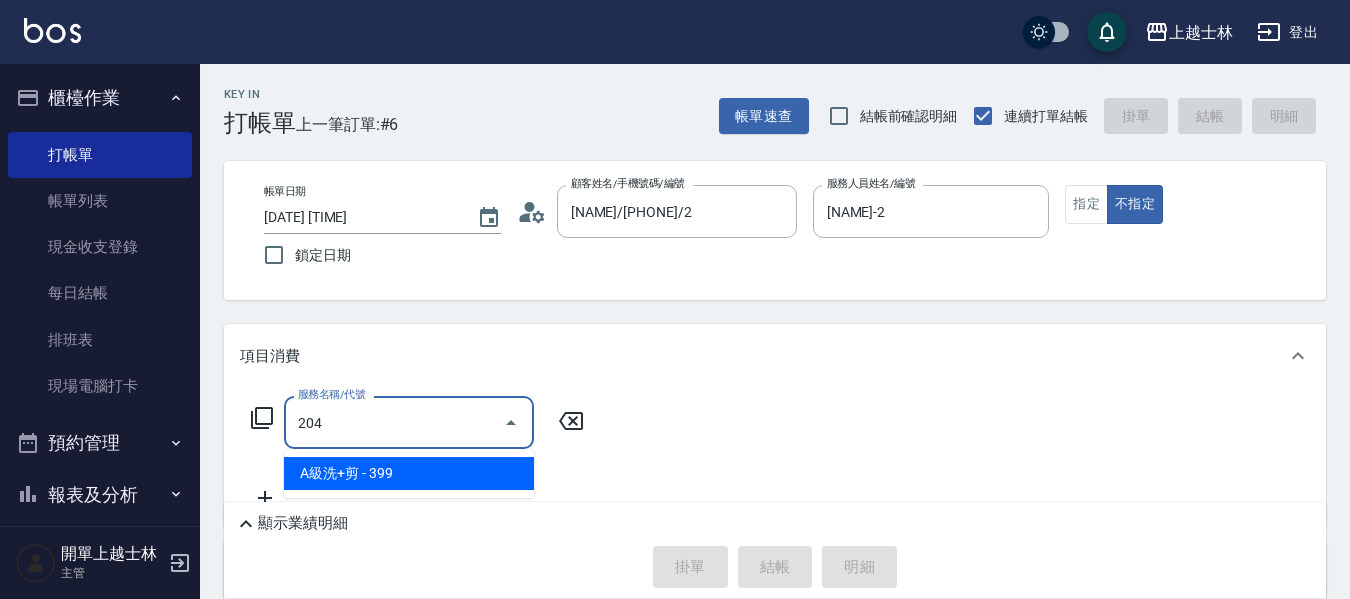 type on "A級洗+剪(204)" 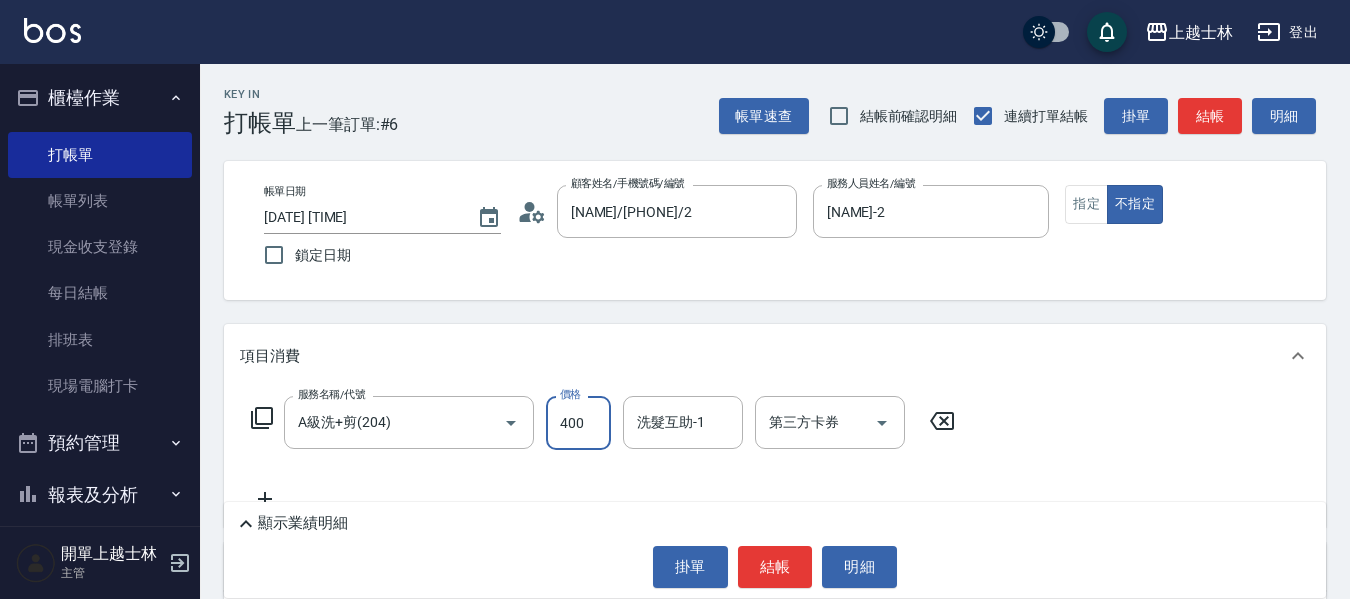 type on "400" 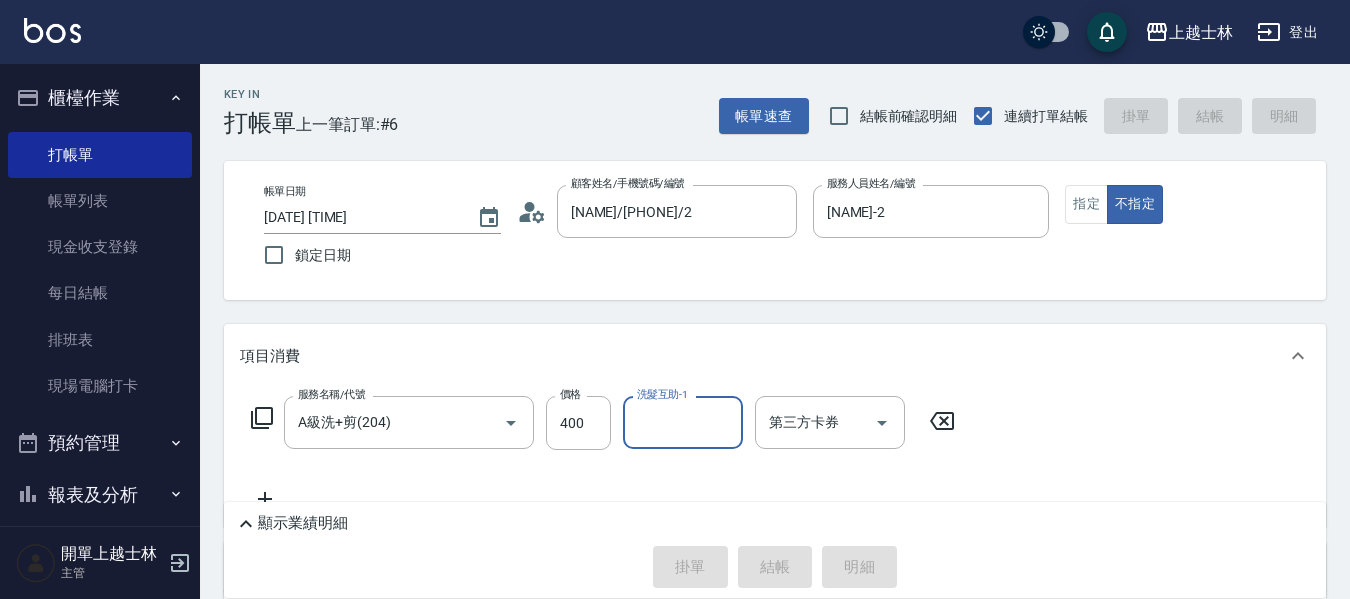 type 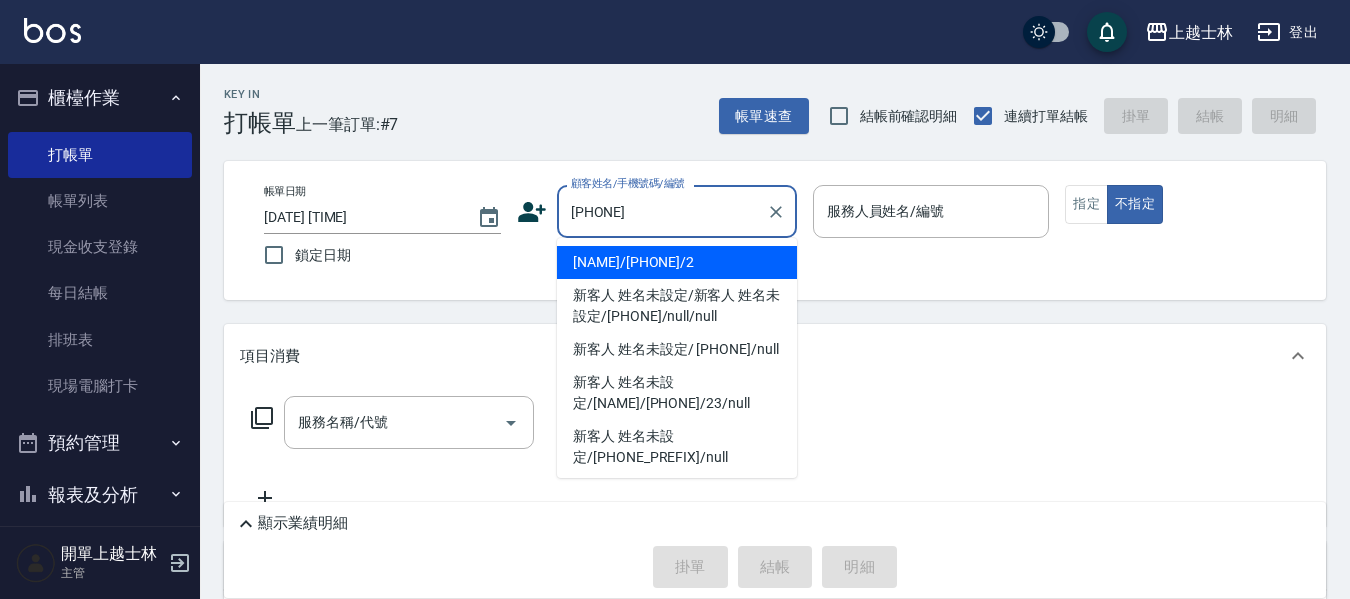 type on "舒媛/0910530313/2" 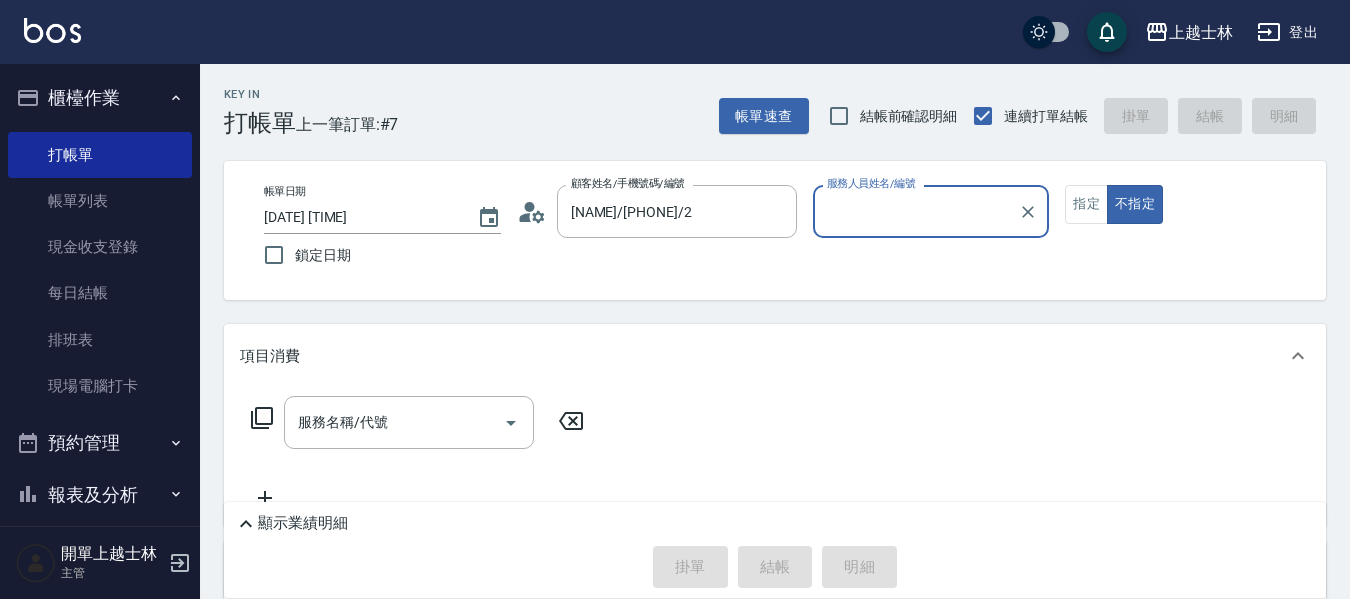 type on "小媛-2" 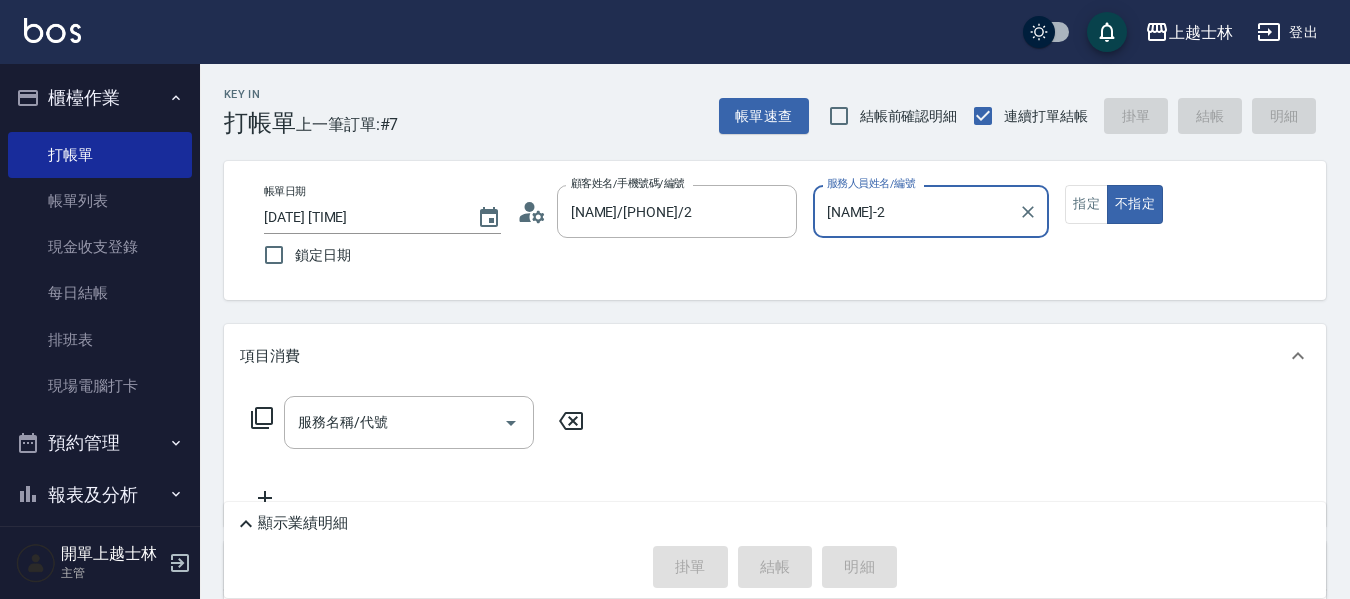 click on "不指定" at bounding box center (1135, 204) 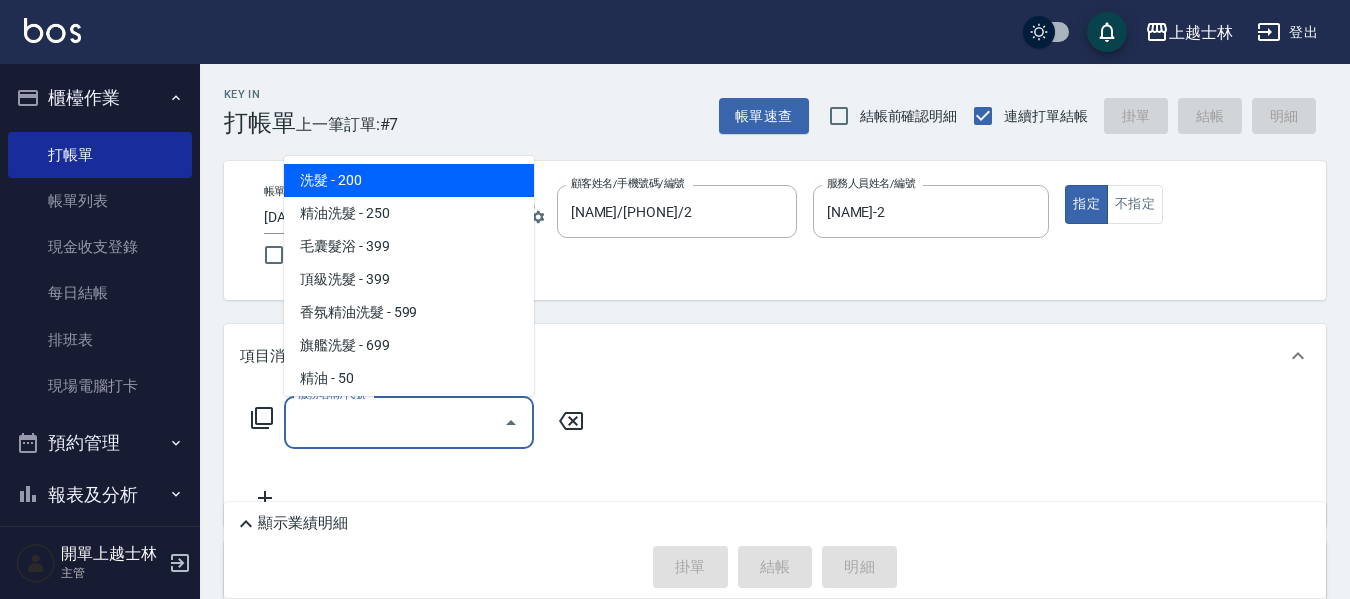 click on "服務名稱/代號" at bounding box center (394, 422) 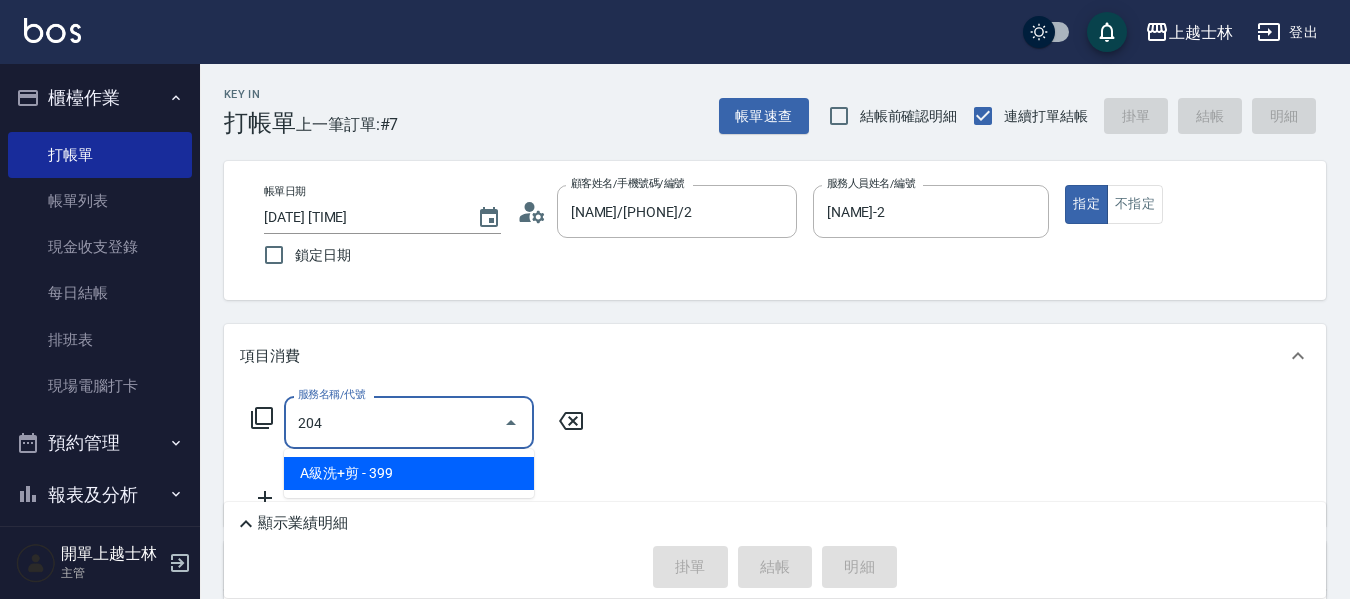 type on "A級洗+剪(204)" 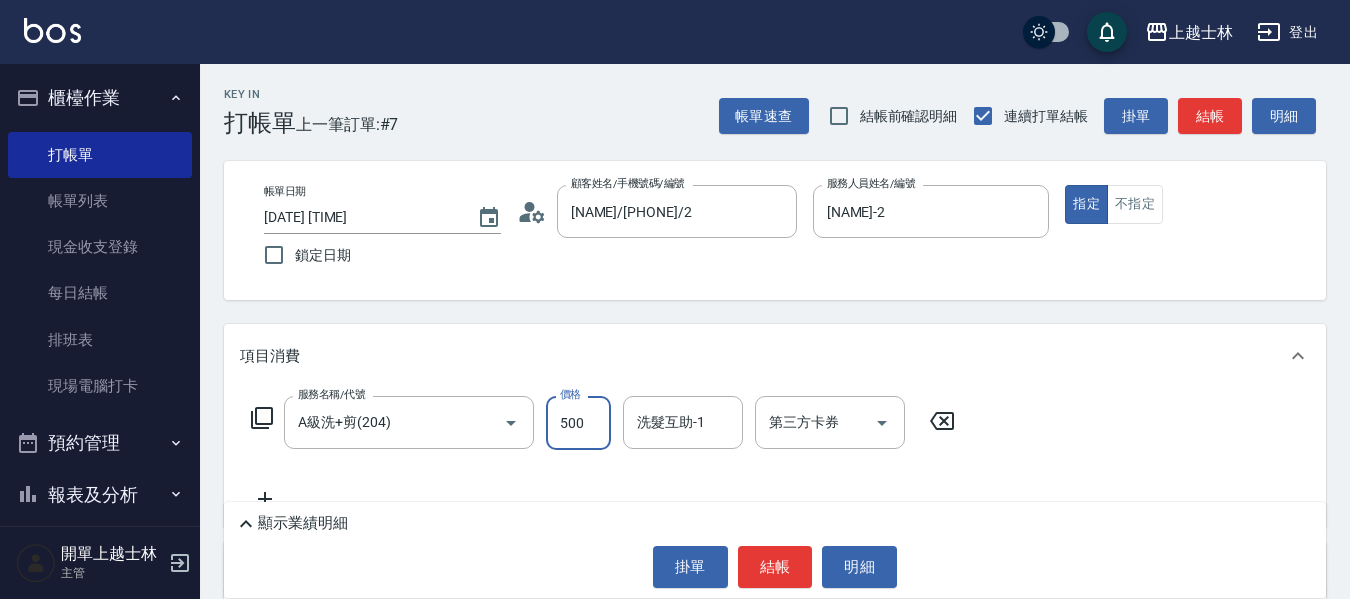type on "500" 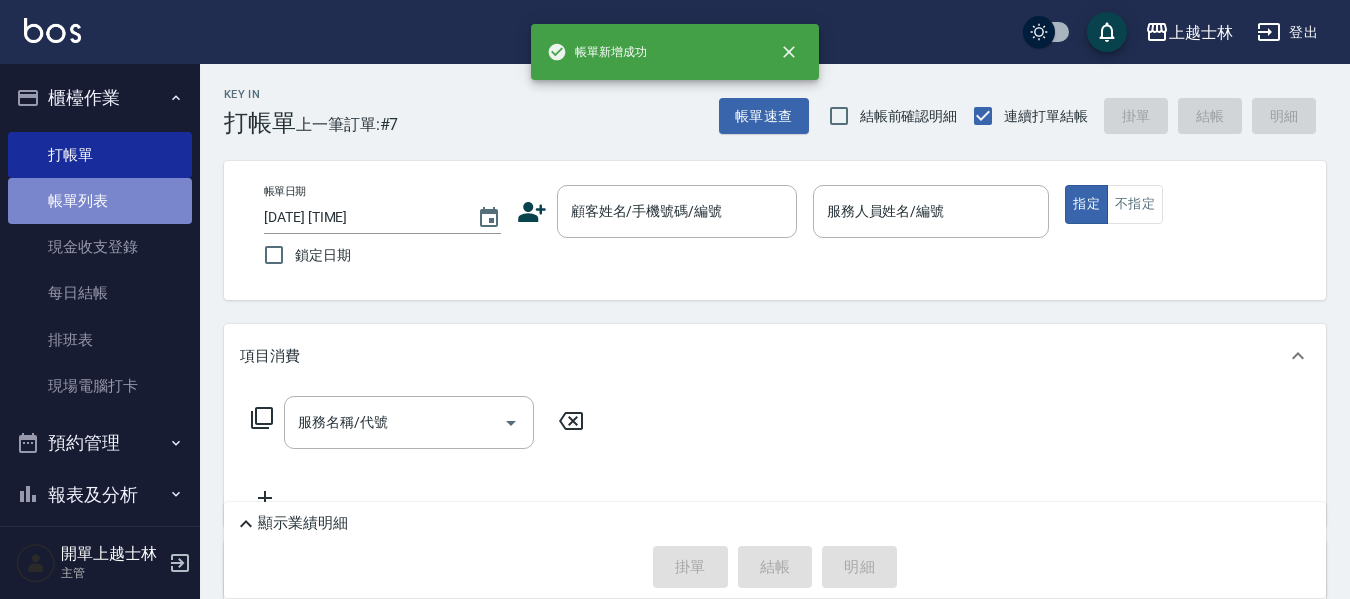click on "帳單列表" at bounding box center [100, 201] 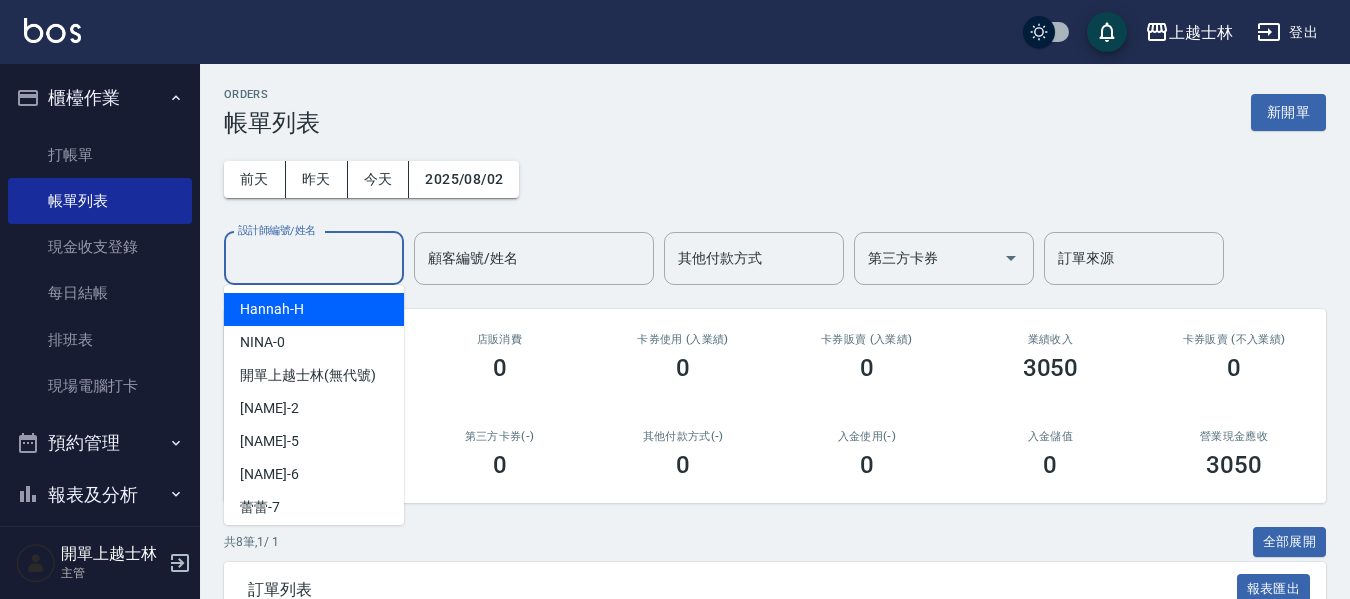 click on "設計師編號/姓名 設計師編號/姓名" at bounding box center (314, 258) 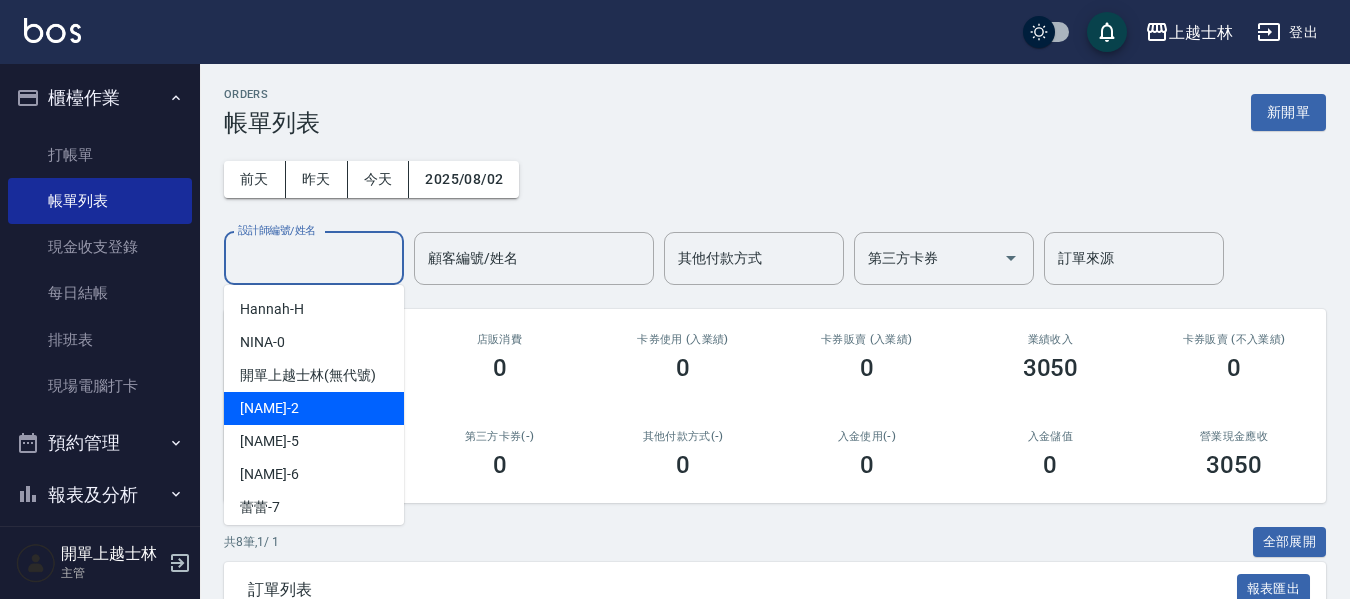 click on "小媛 -2" at bounding box center (314, 408) 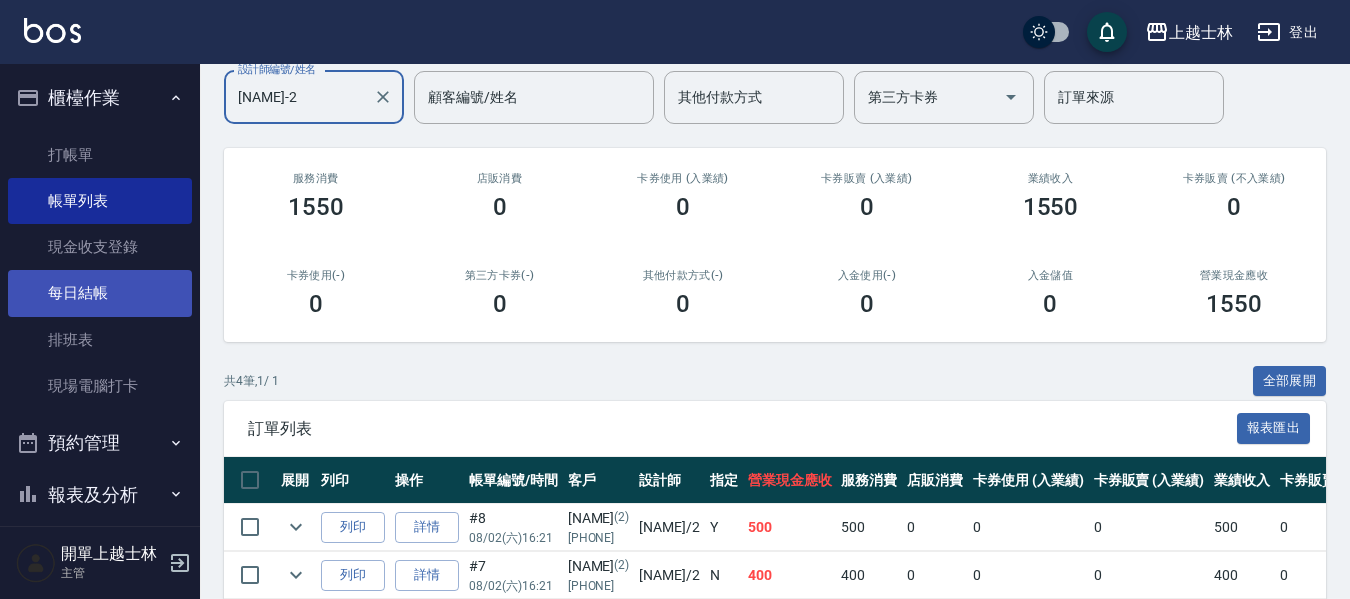 scroll, scrollTop: 151, scrollLeft: 0, axis: vertical 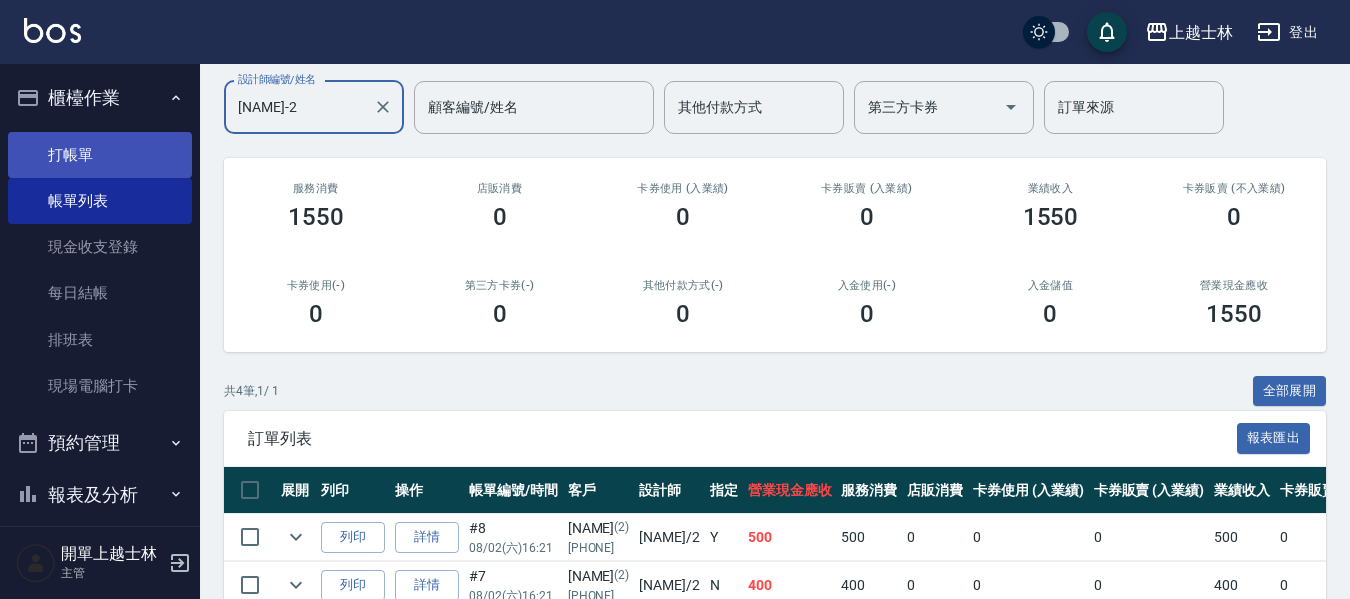 click on "打帳單" at bounding box center [100, 155] 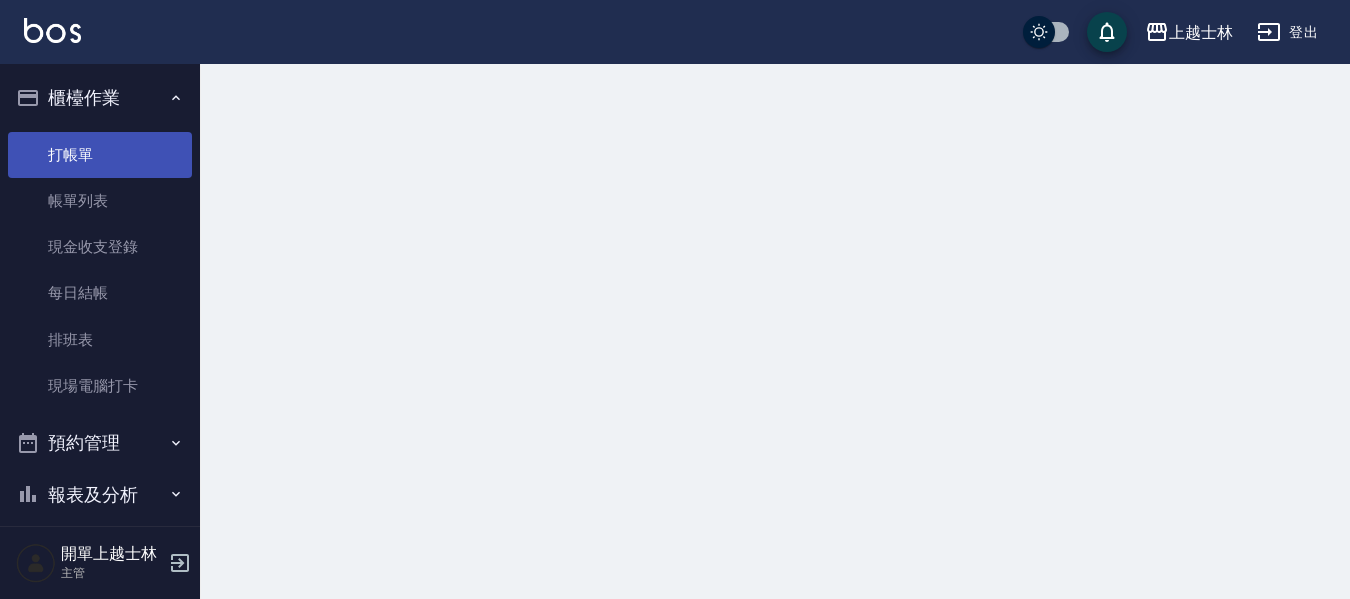 scroll, scrollTop: 0, scrollLeft: 0, axis: both 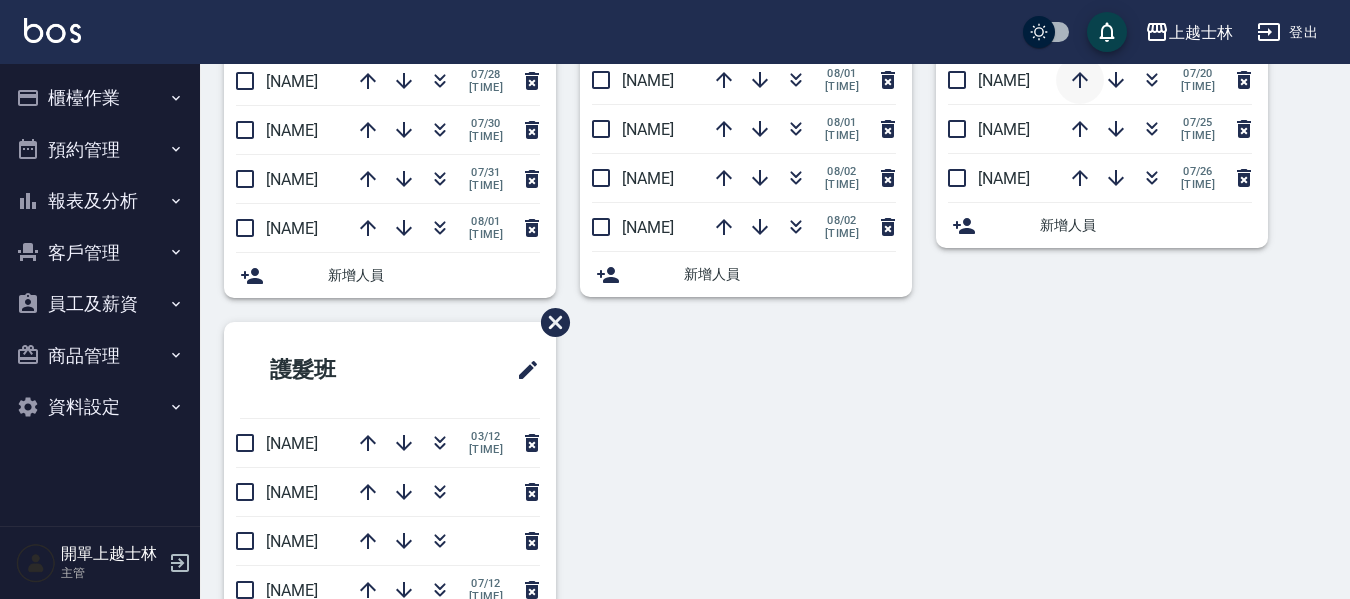 drag, startPoint x: 1066, startPoint y: 85, endPoint x: 1070, endPoint y: 71, distance: 14.56022 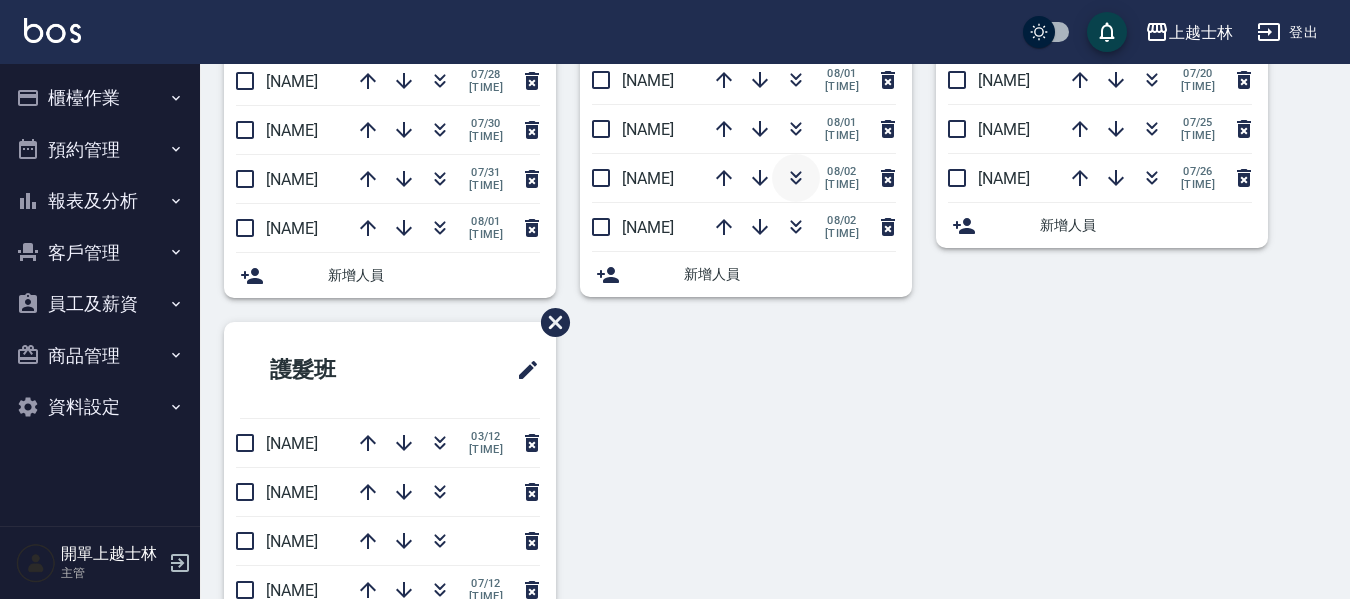 drag, startPoint x: 1070, startPoint y: 71, endPoint x: 796, endPoint y: 176, distance: 293.42972 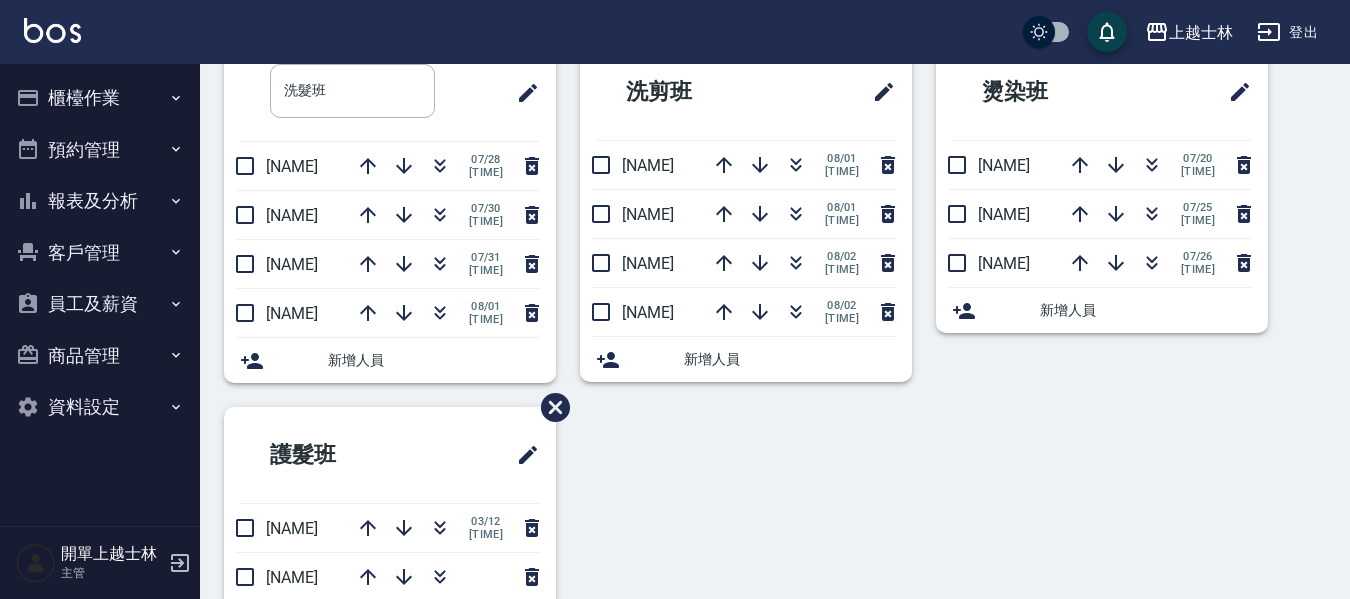scroll, scrollTop: 0, scrollLeft: 0, axis: both 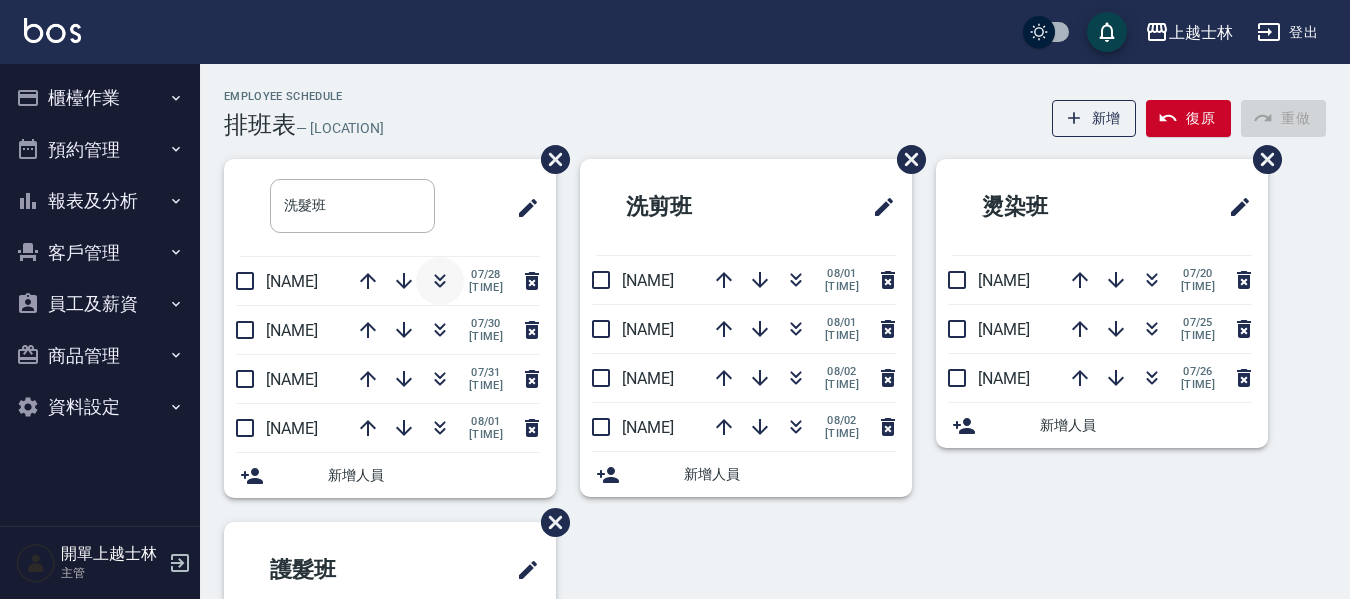 click 